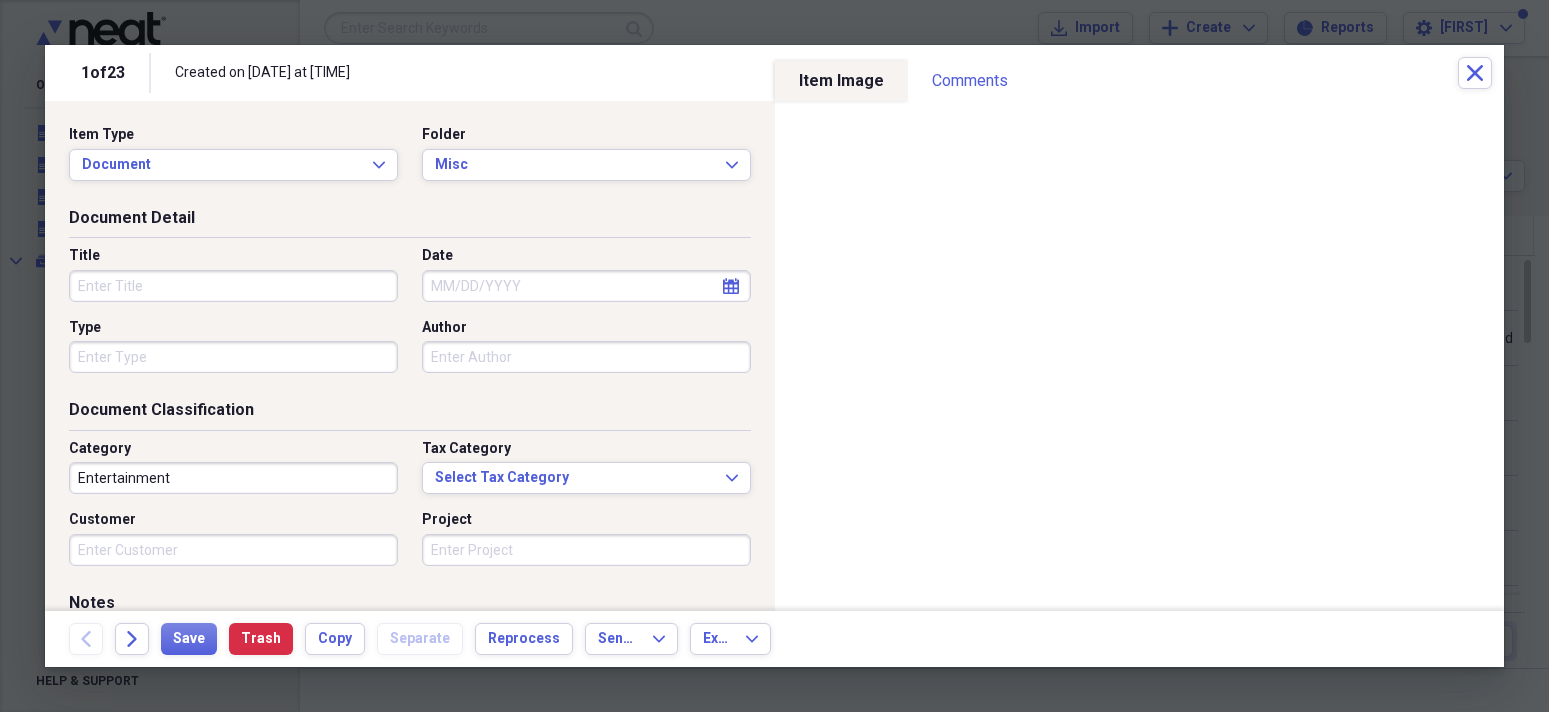scroll, scrollTop: 0, scrollLeft: 0, axis: both 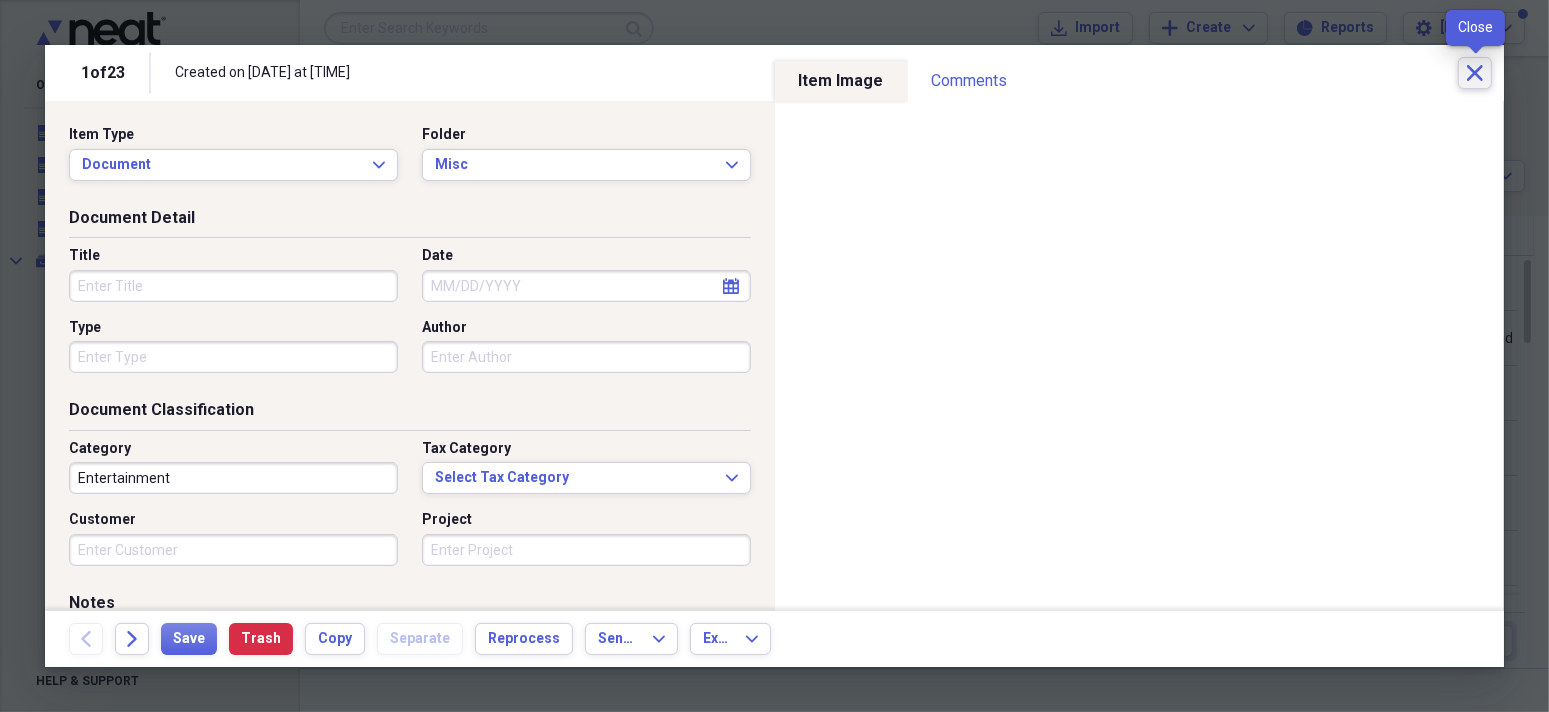 click on "Close" at bounding box center [1475, 73] 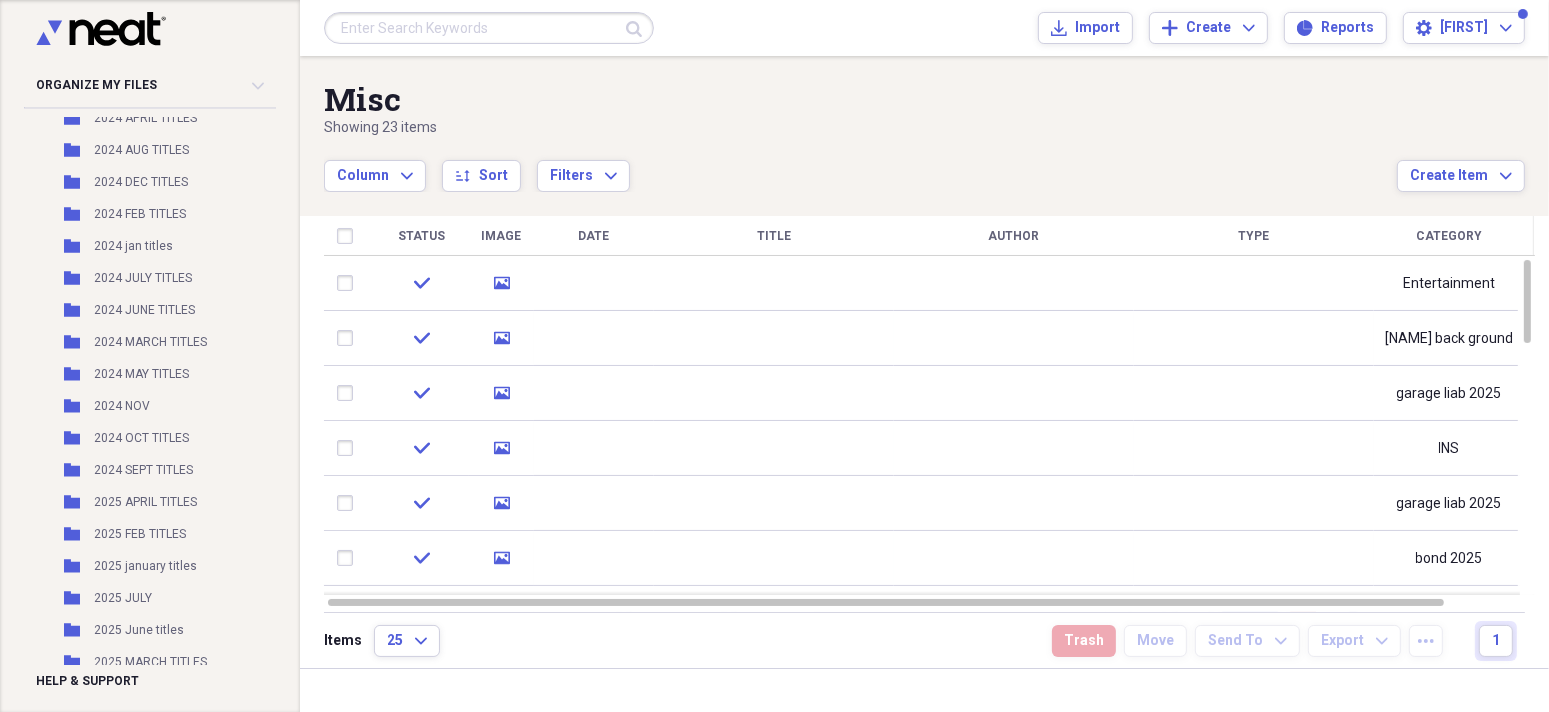 scroll, scrollTop: 507, scrollLeft: 0, axis: vertical 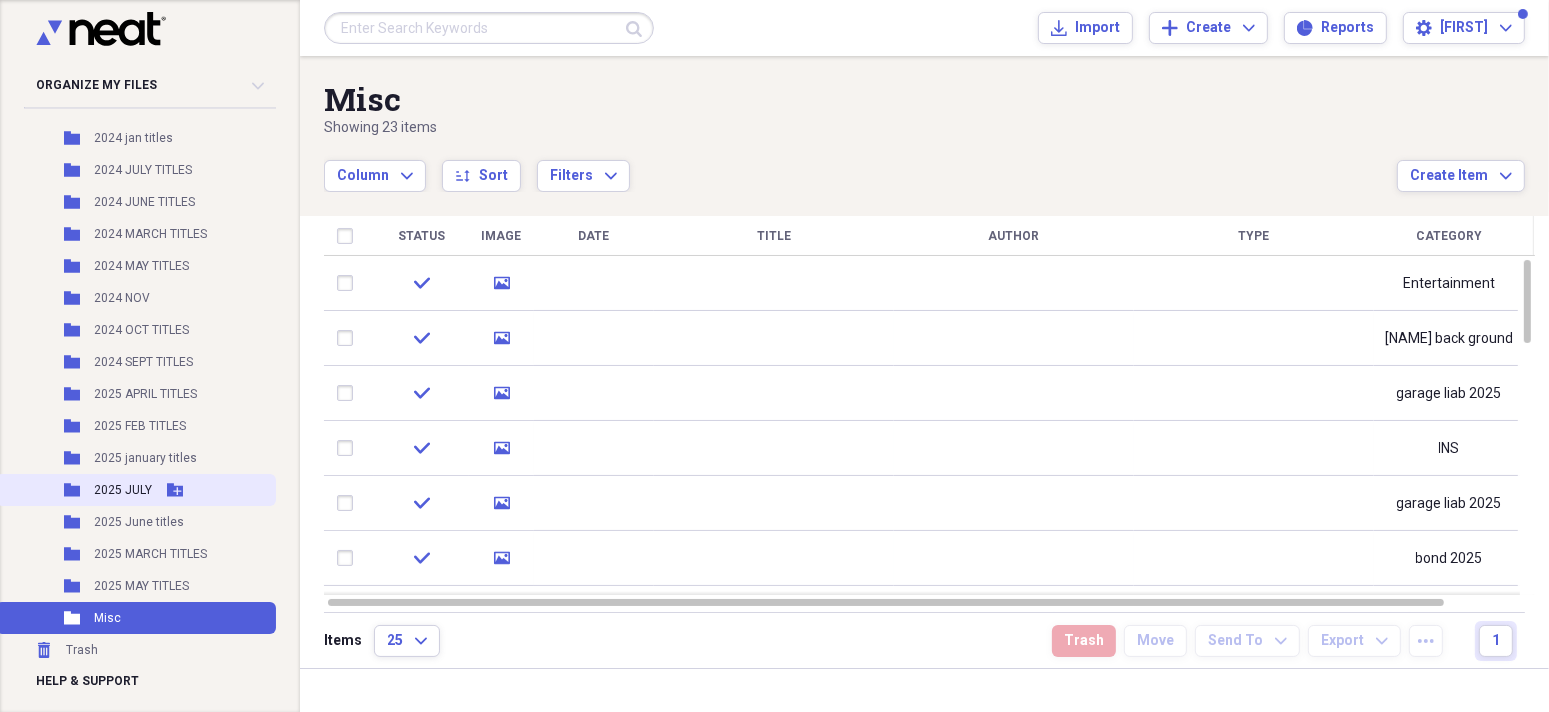 click on "2025 JULY" at bounding box center (123, 490) 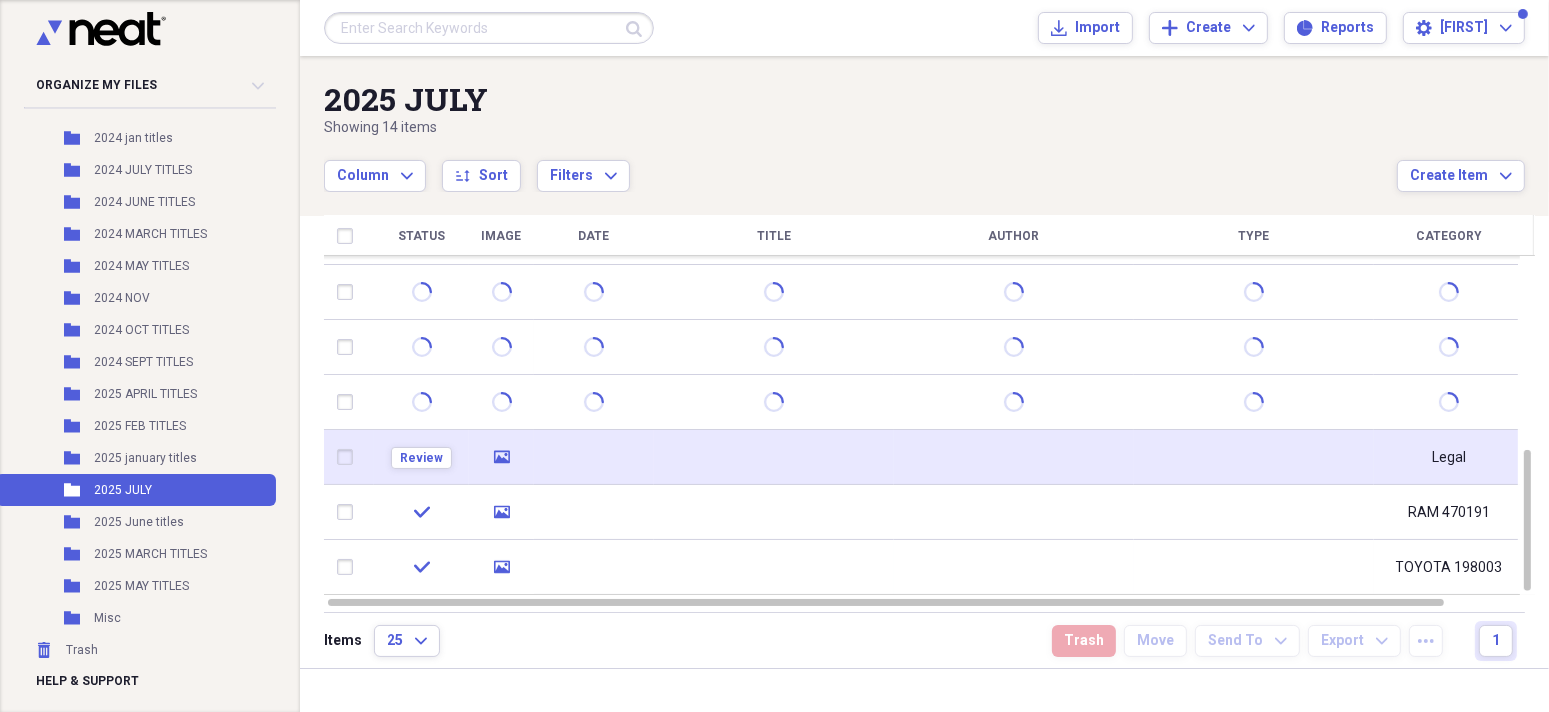 click at bounding box center (594, 457) 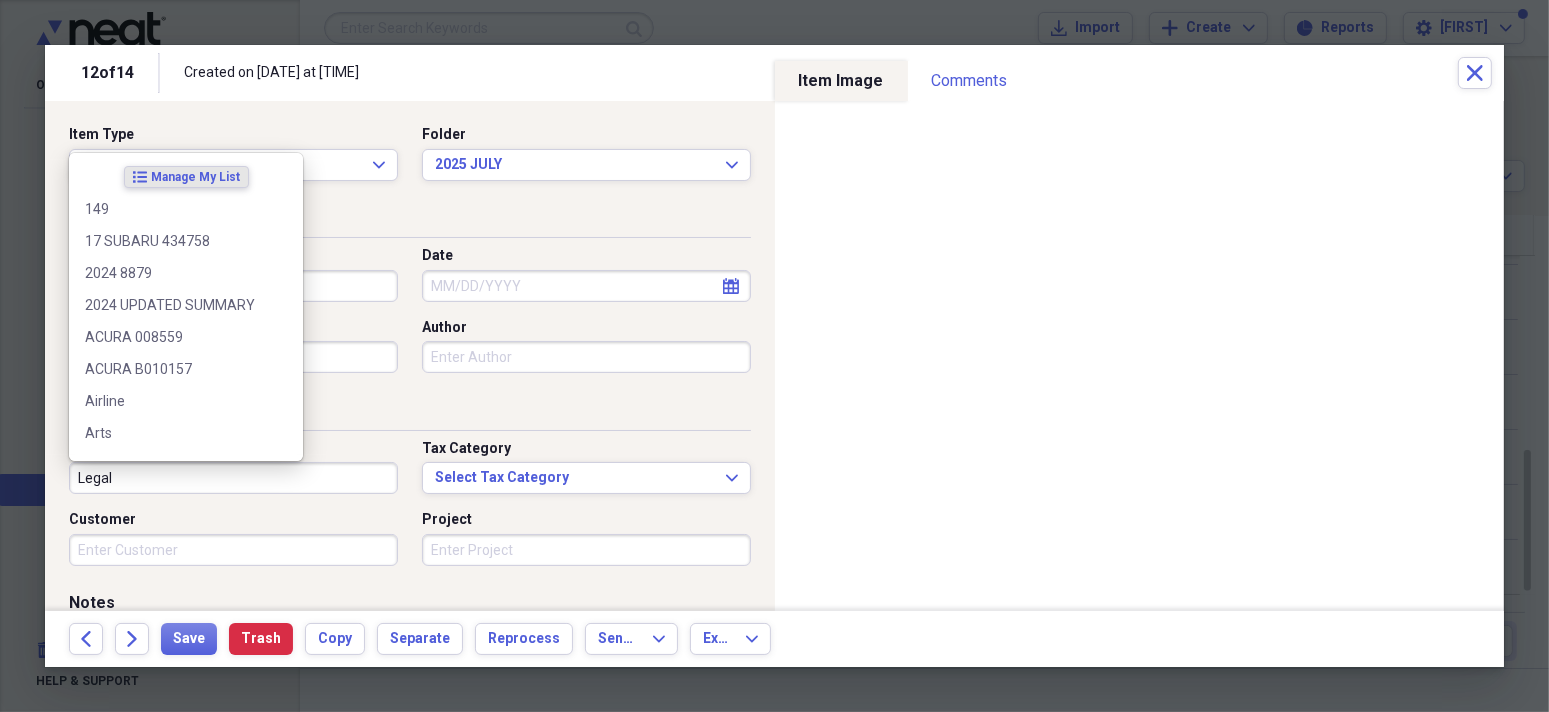 click on "Legal" at bounding box center [233, 478] 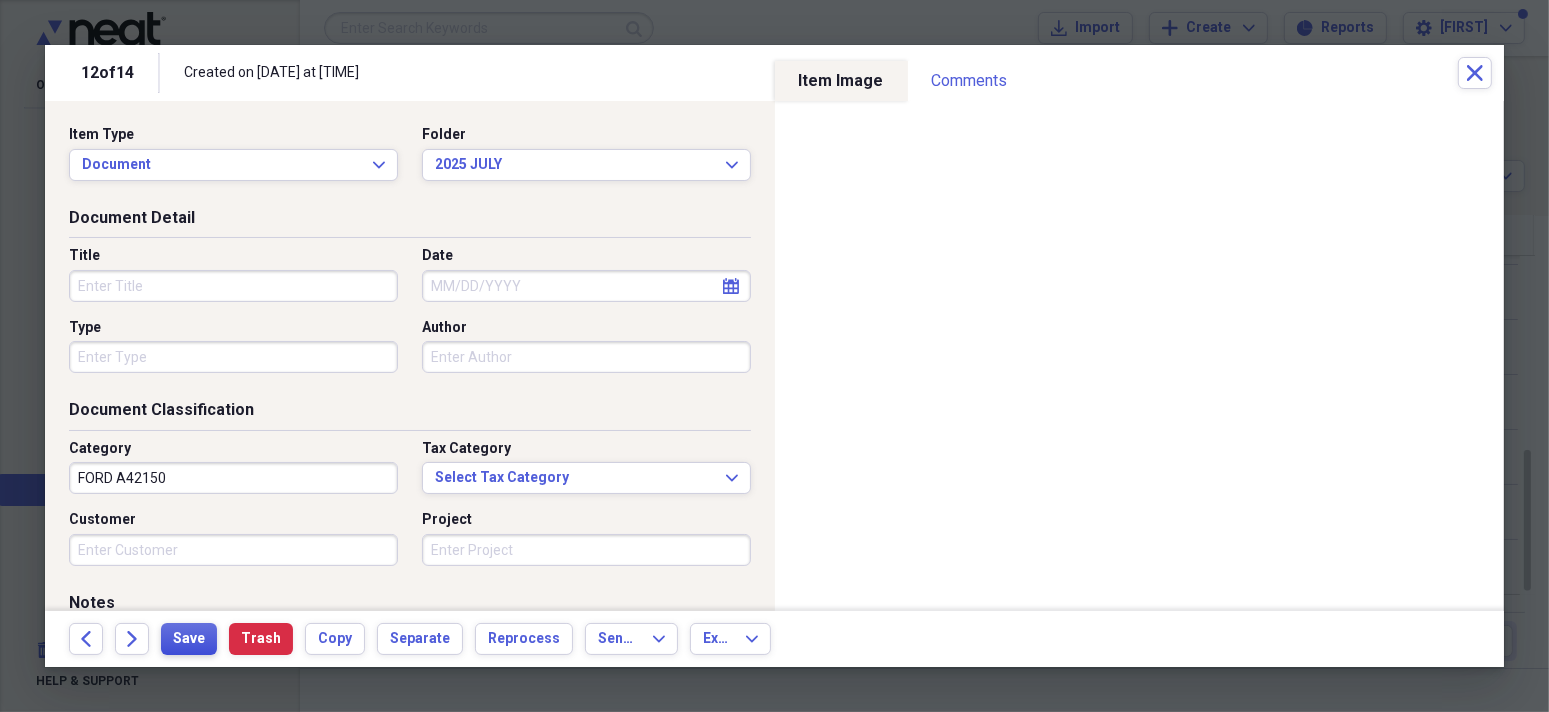 type on "FORD A42150" 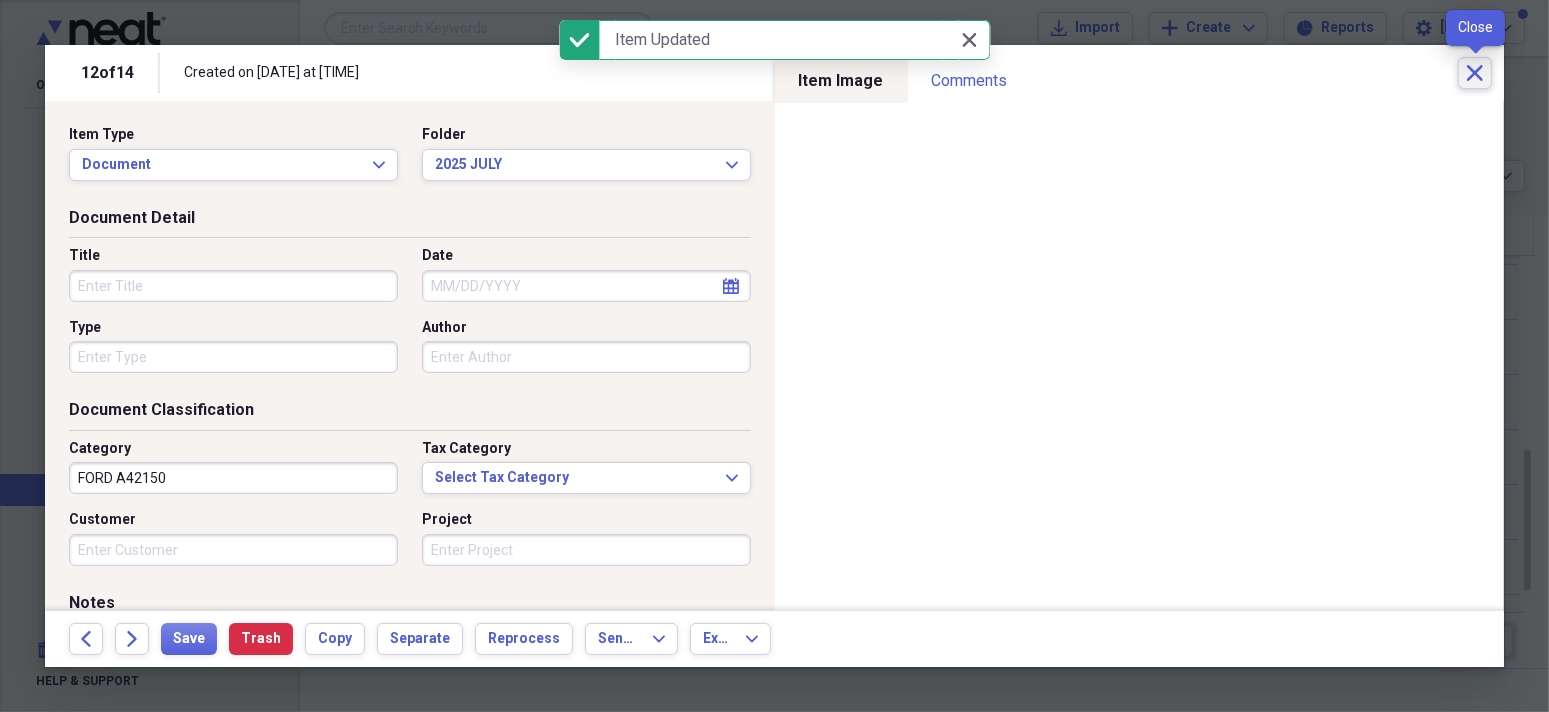 click on "Close" at bounding box center (1475, 73) 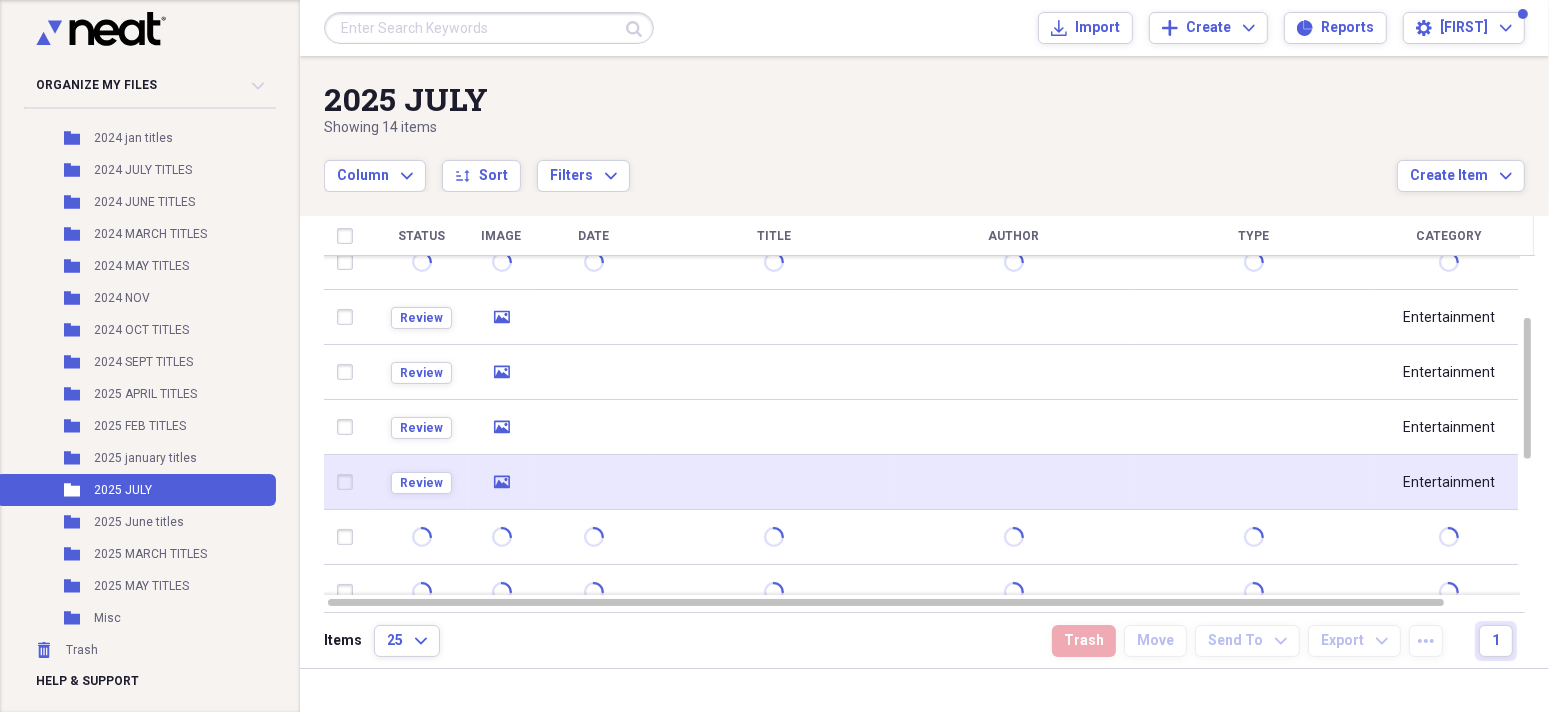 click at bounding box center (594, 482) 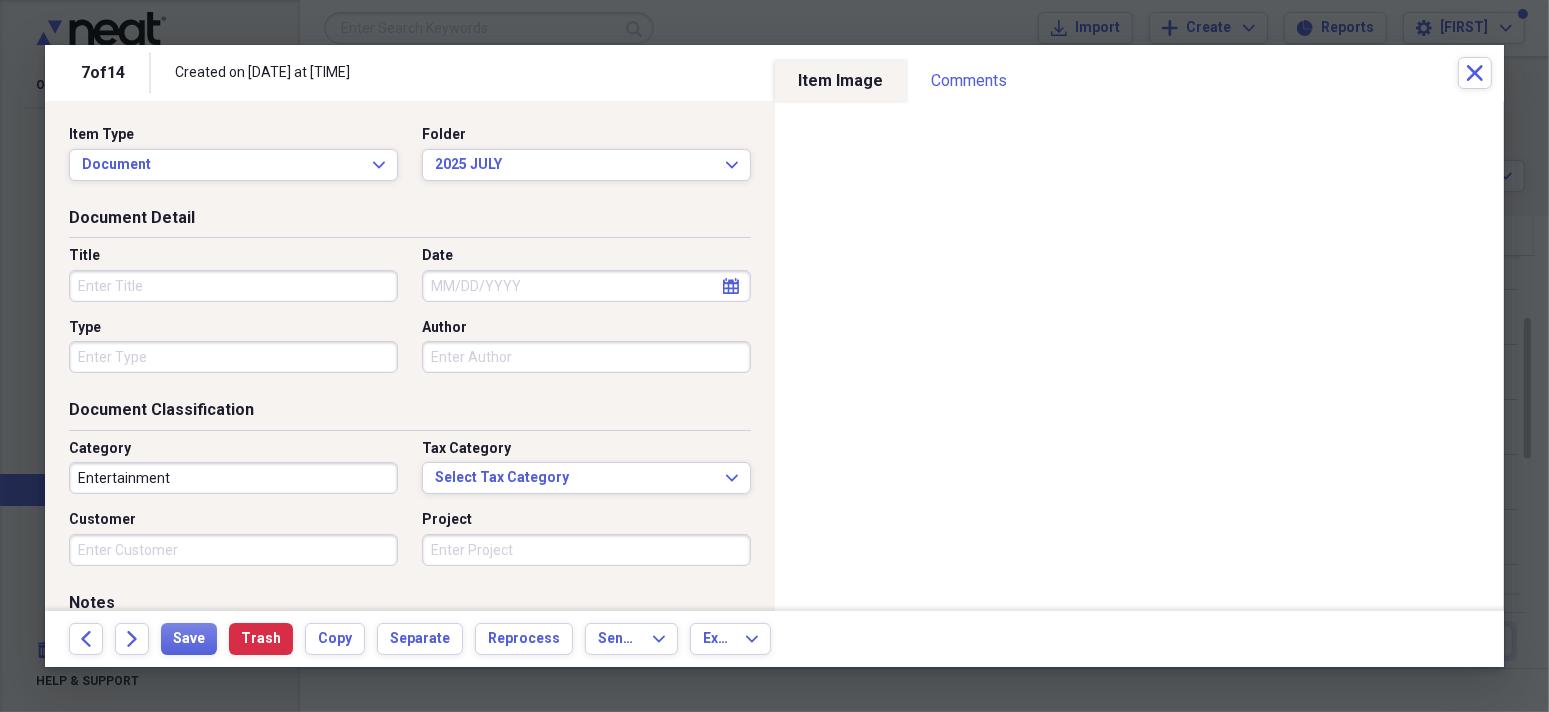 click on "Entertainment" at bounding box center (233, 478) 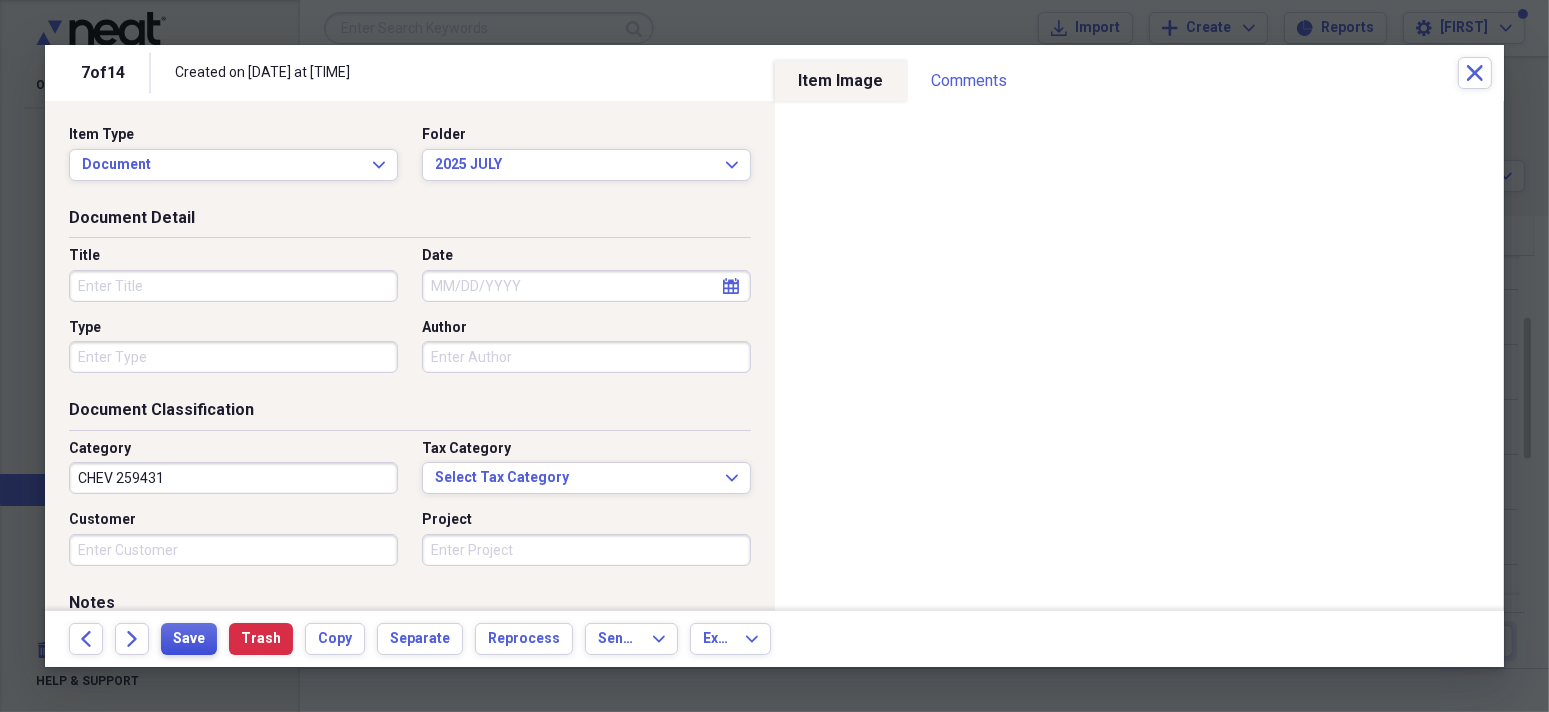 type on "CHEV 259431" 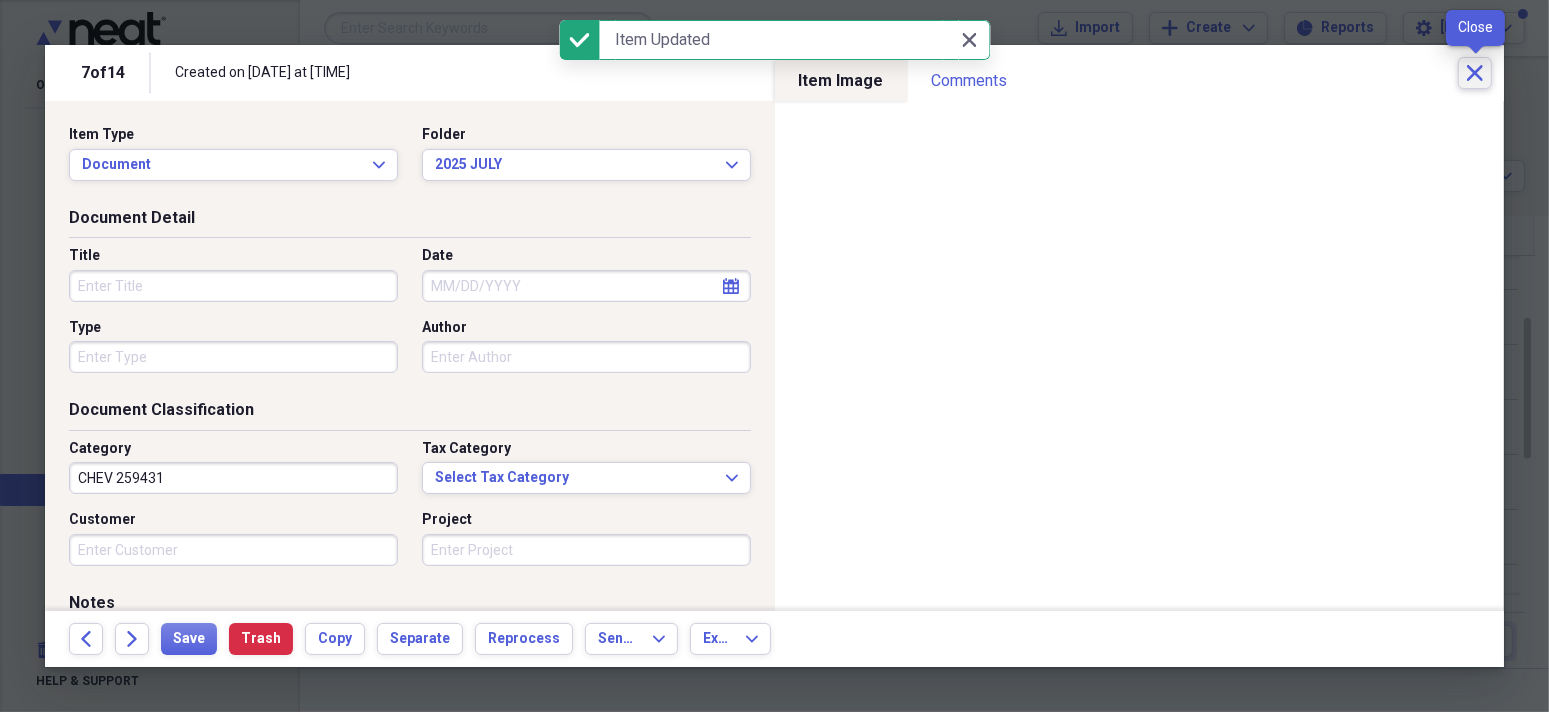 click 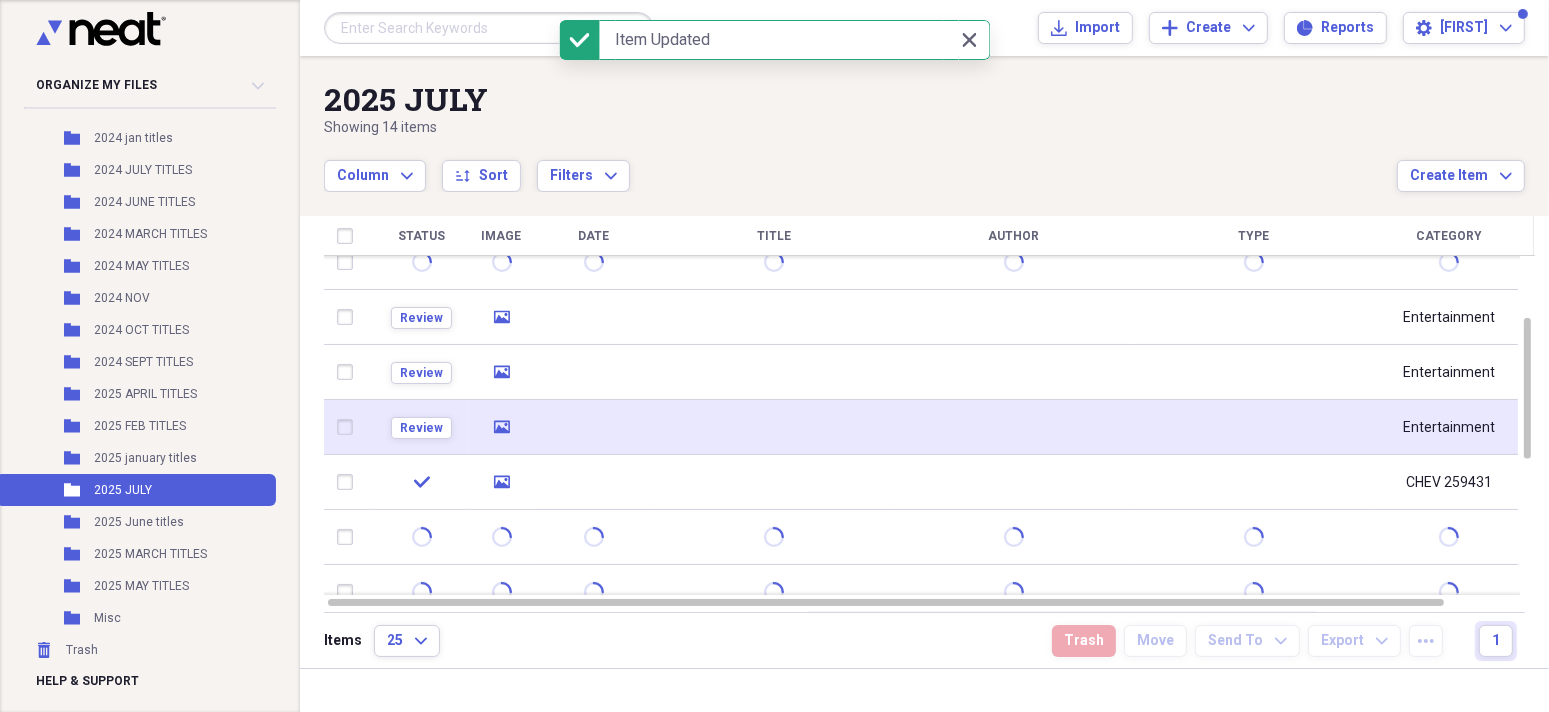click at bounding box center [594, 427] 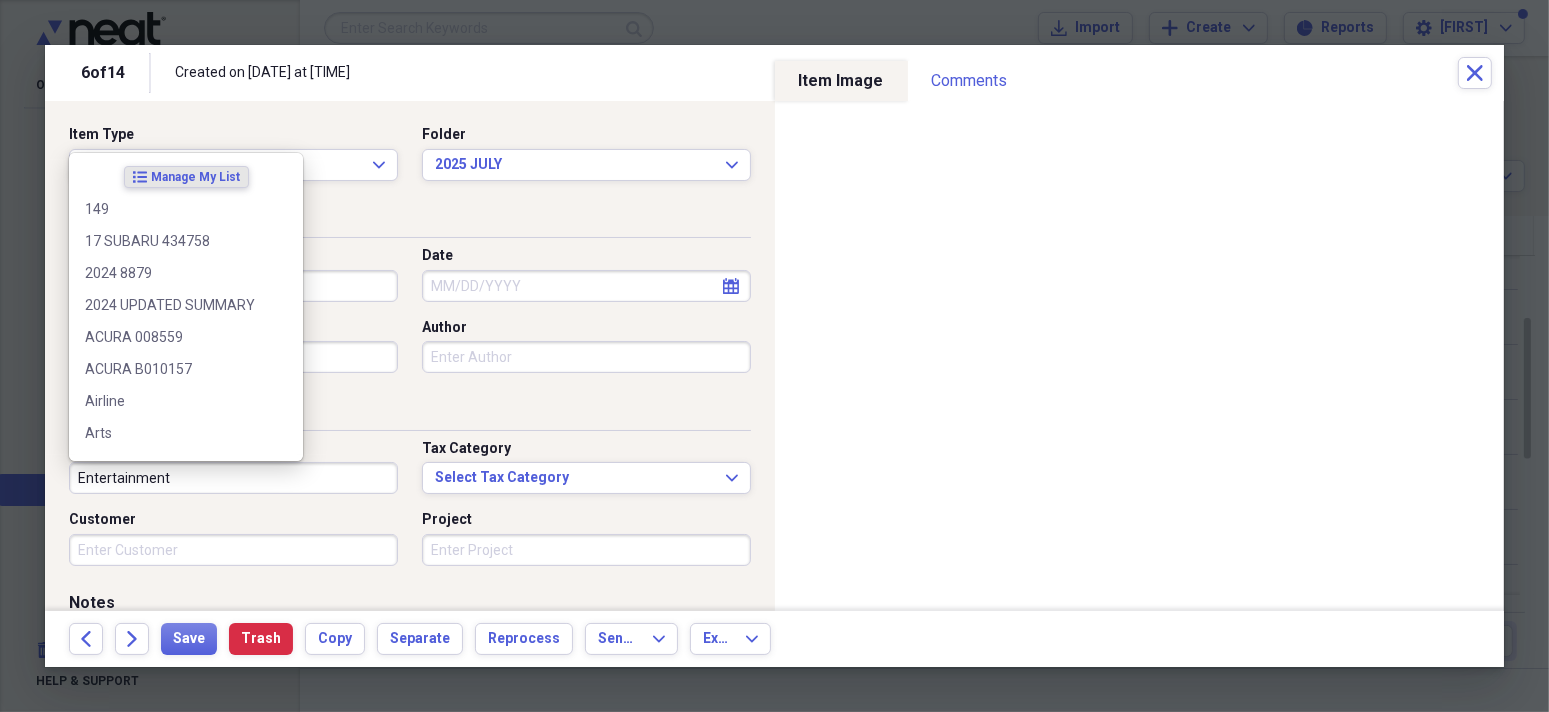 click on "Entertainment" at bounding box center (233, 478) 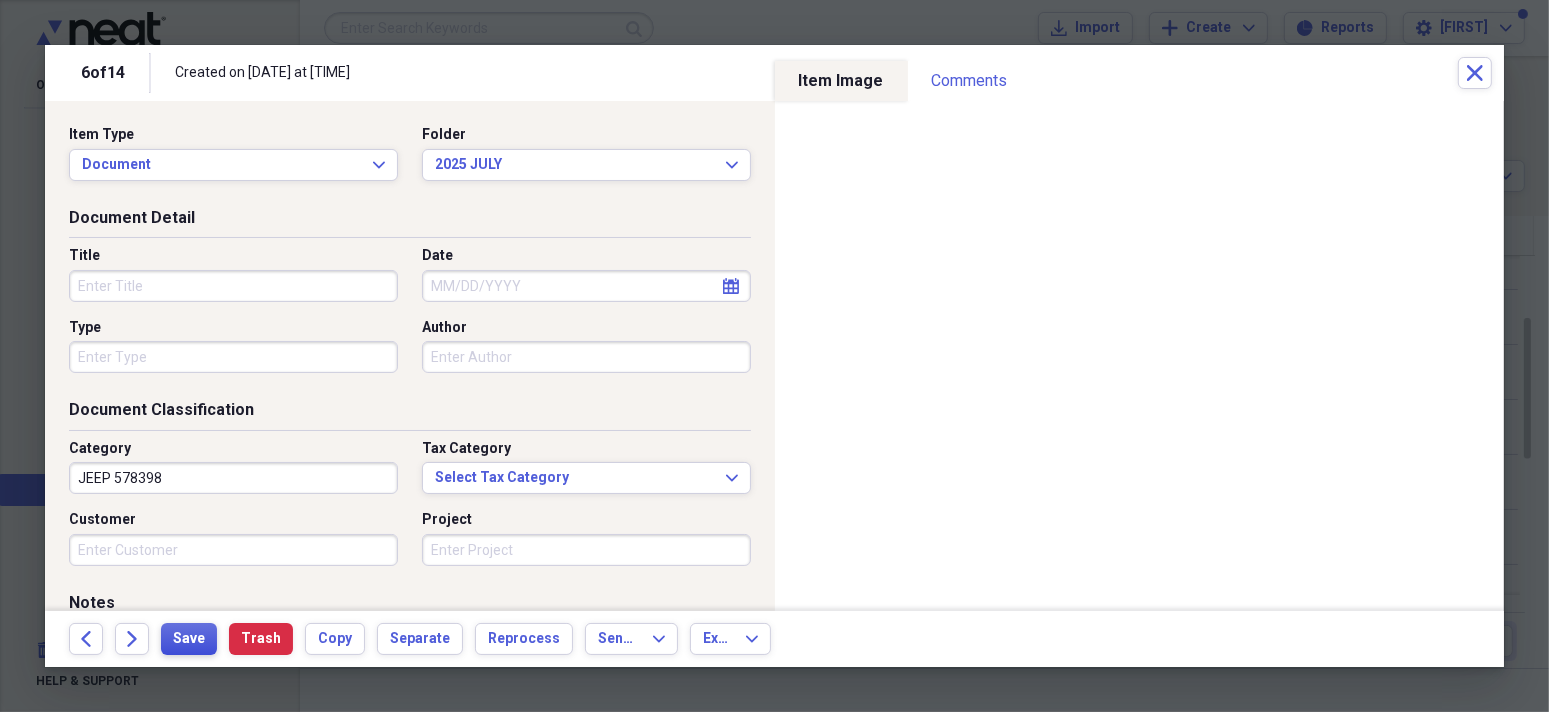 type on "JEEP 578398" 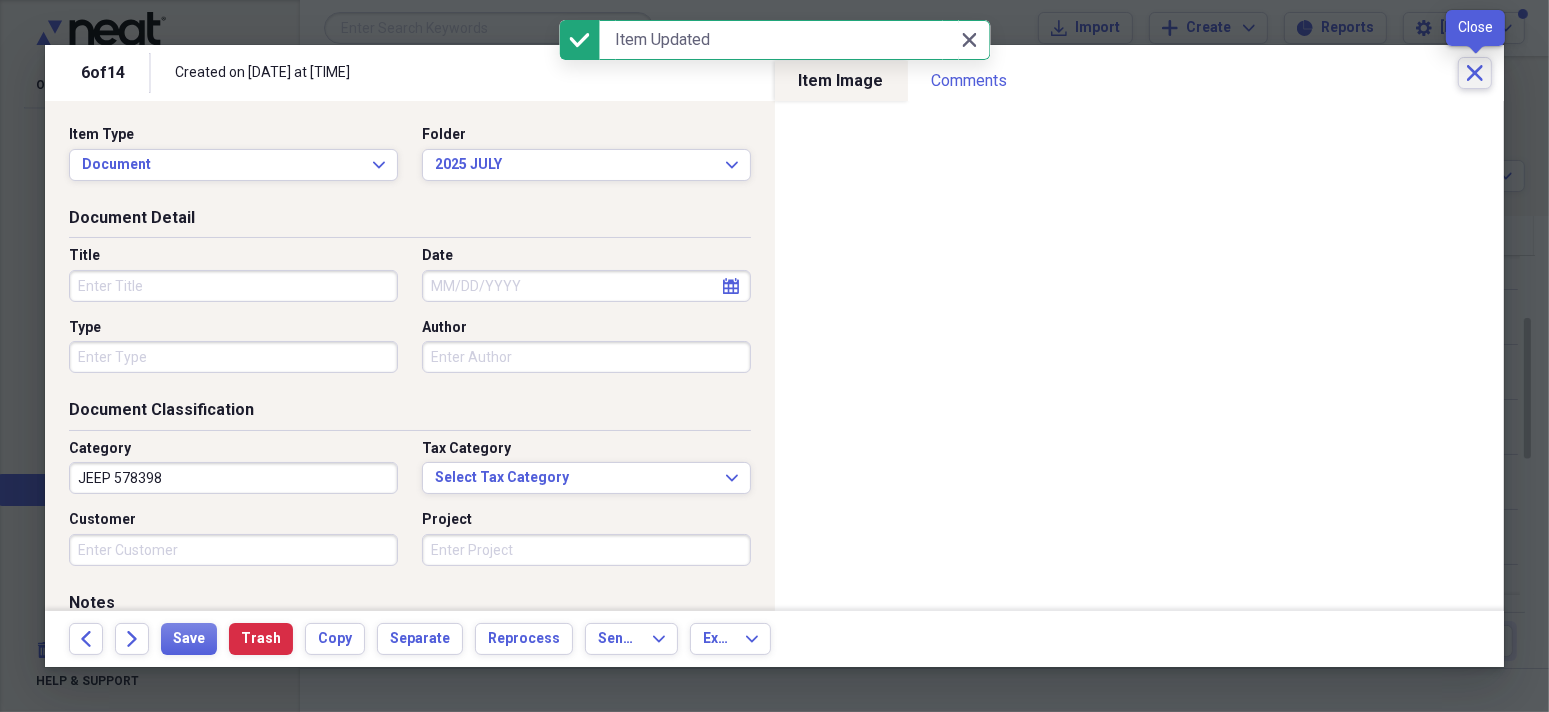 click on "Close" 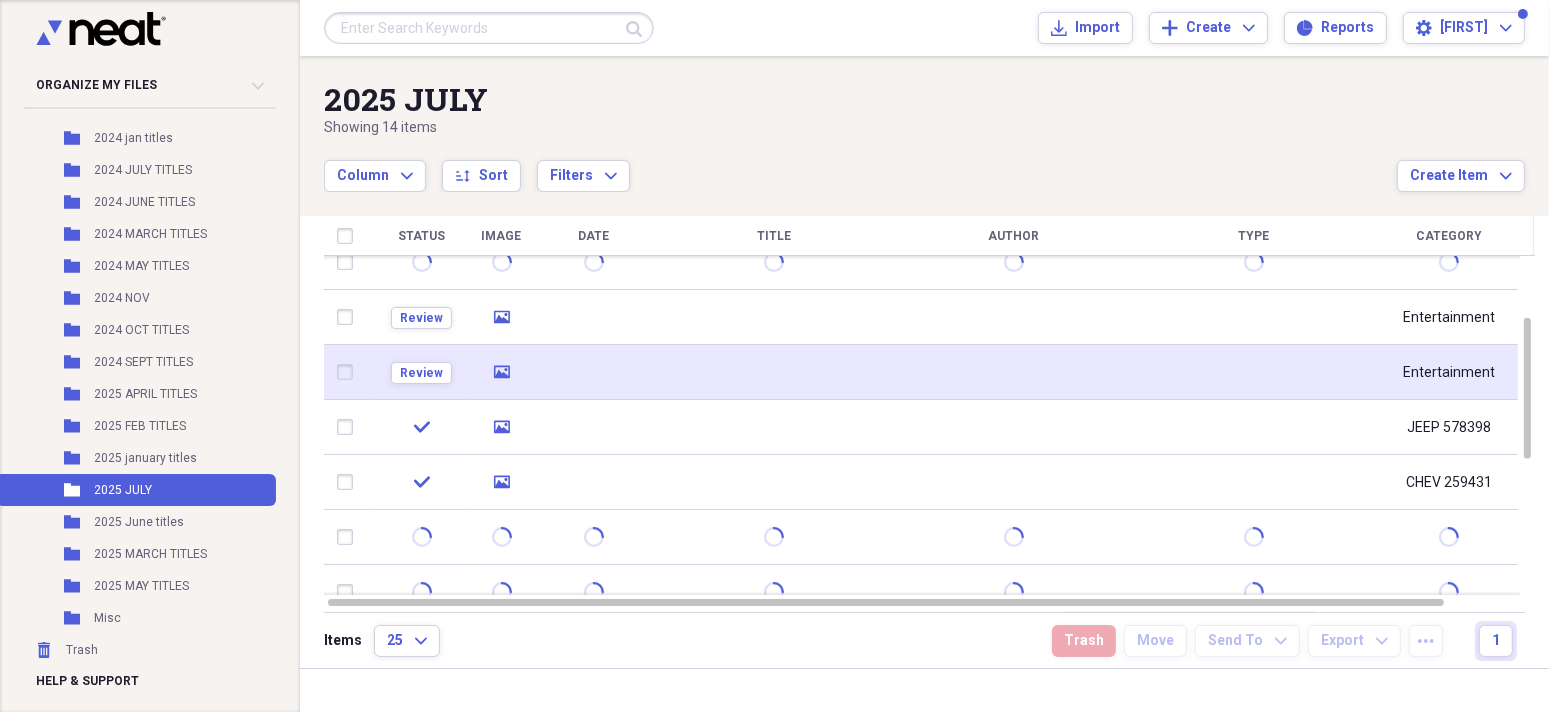 click at bounding box center (594, 372) 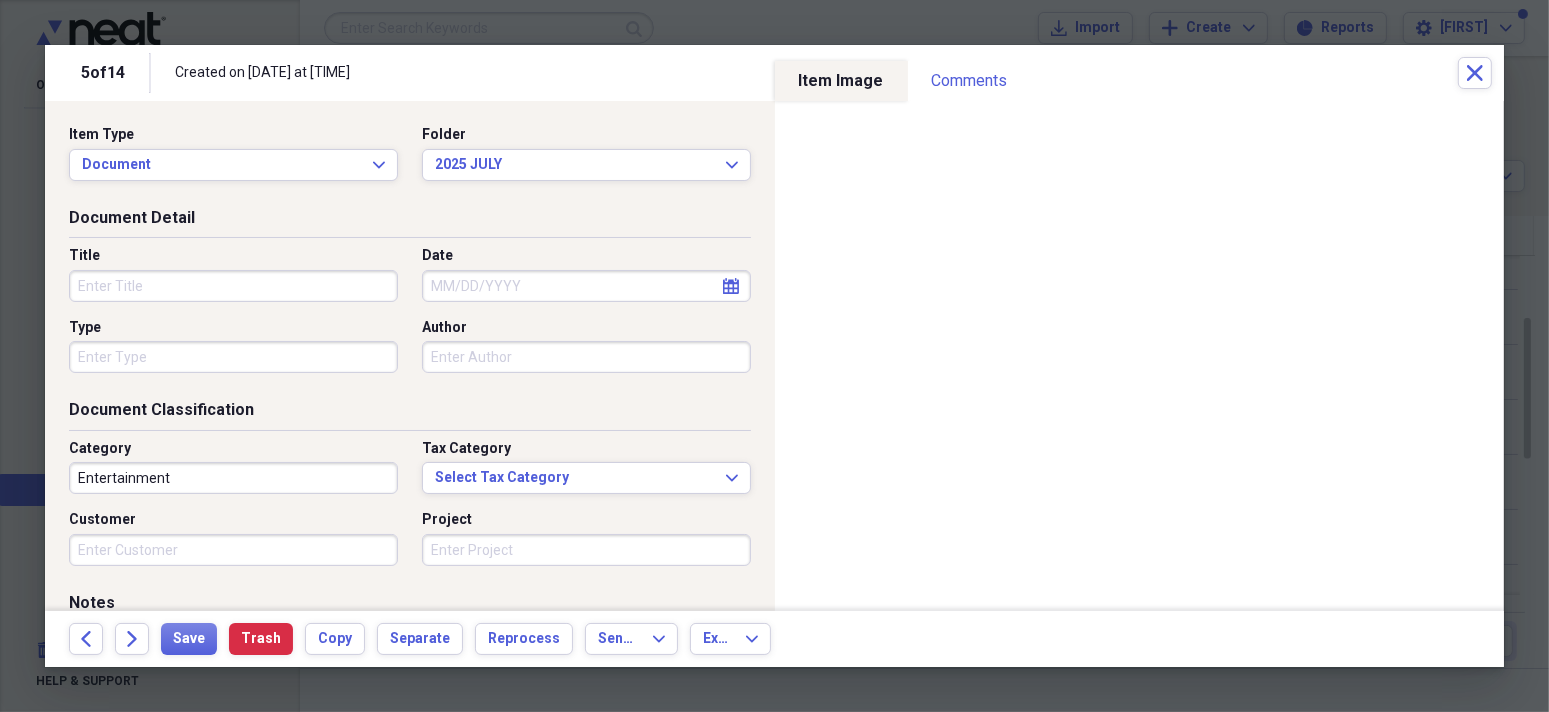 click on "Entertainment" at bounding box center (233, 478) 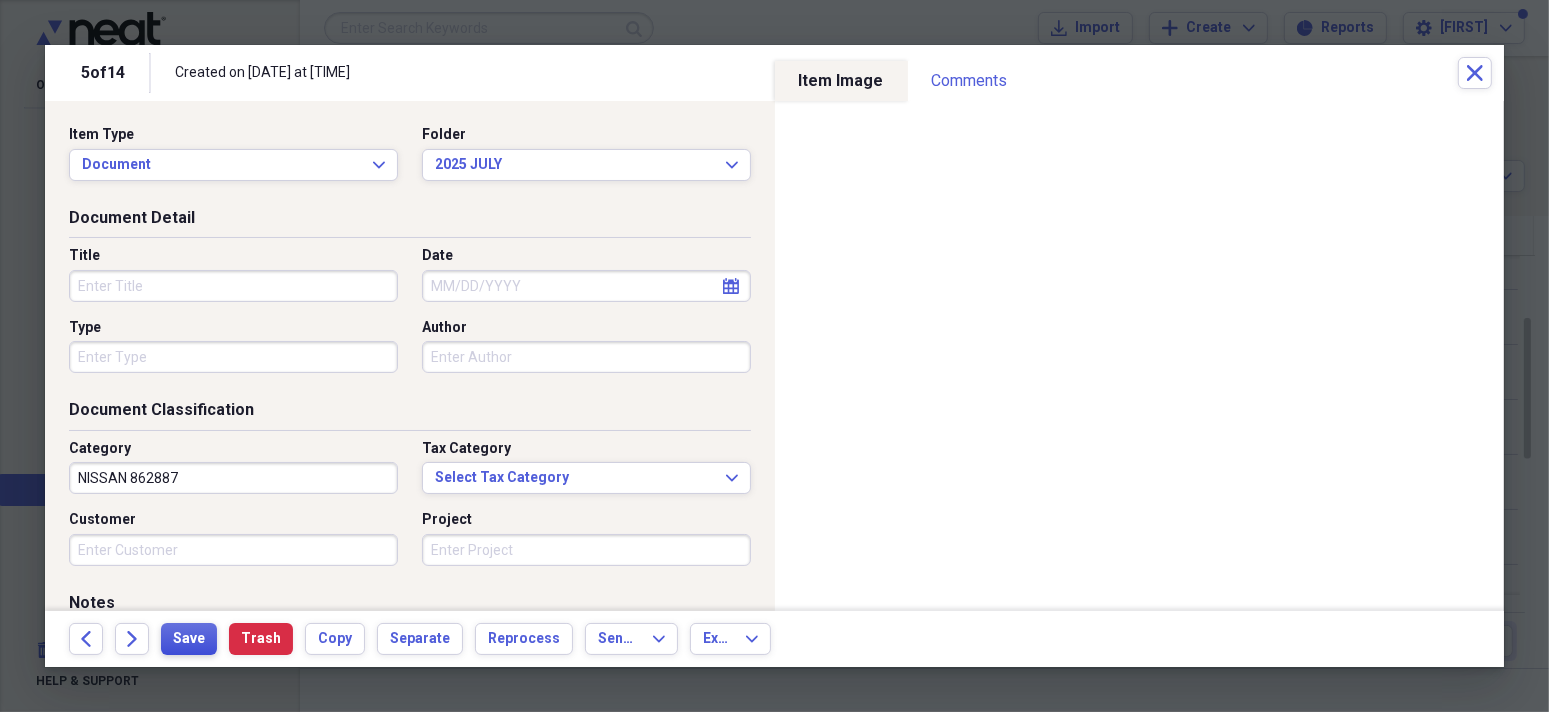 type on "NISSAN 862887" 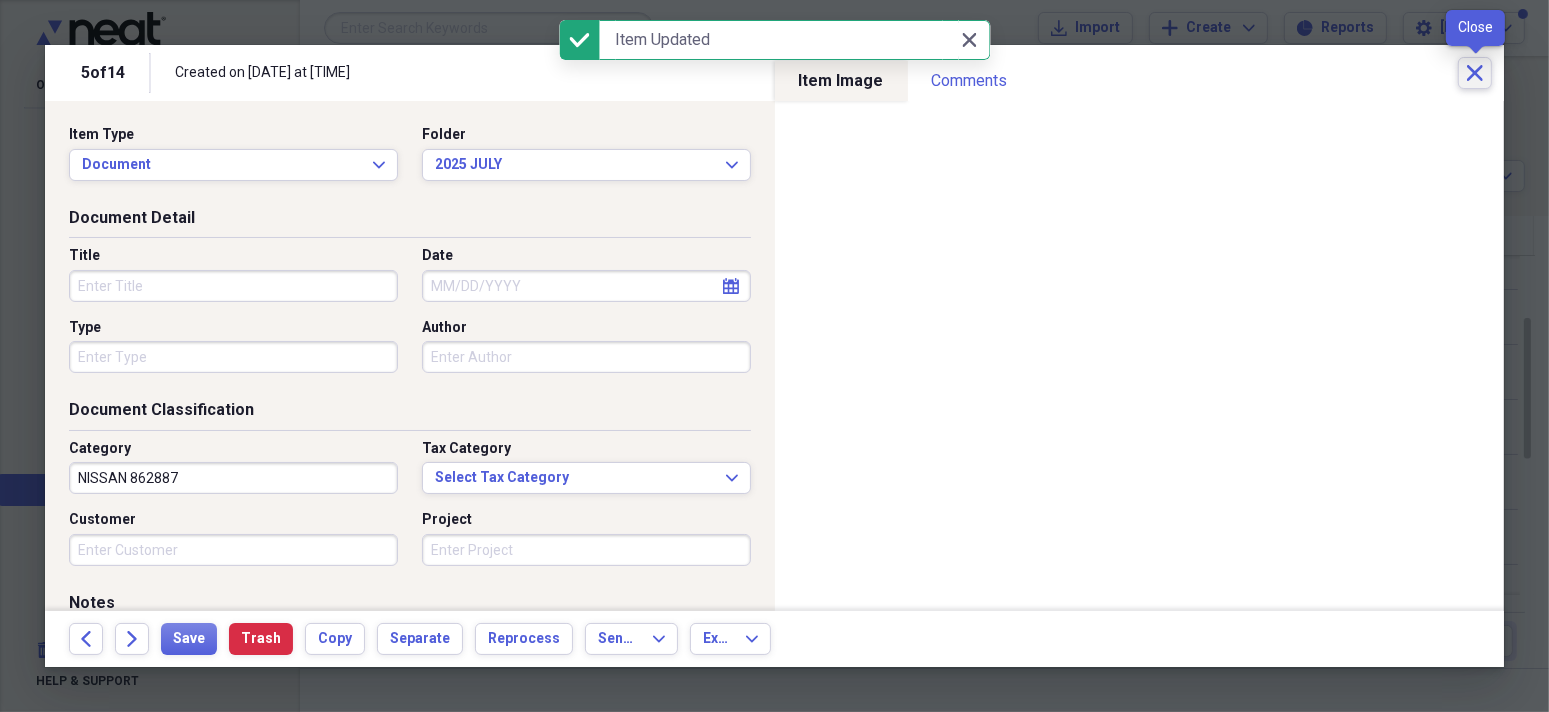 click on "Close" 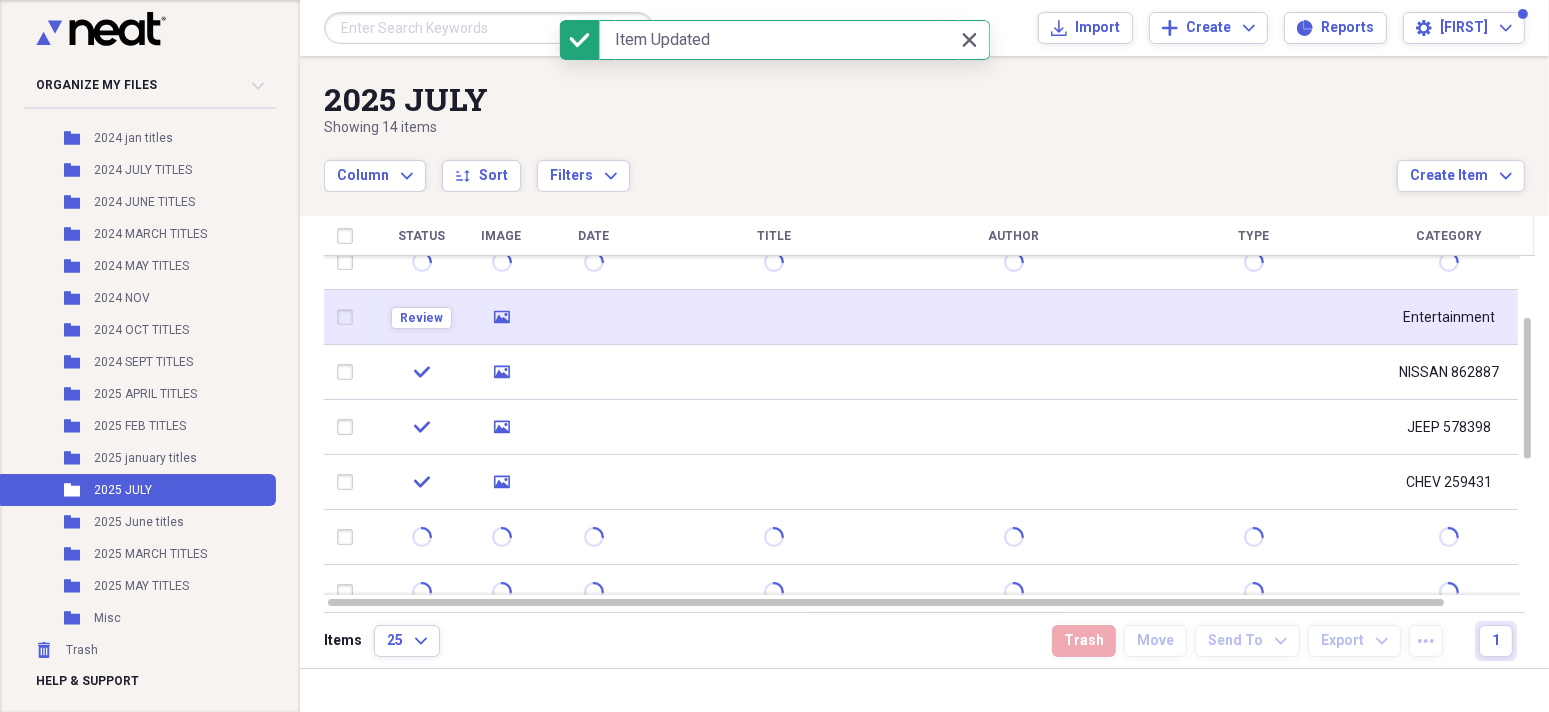 click at bounding box center (774, 317) 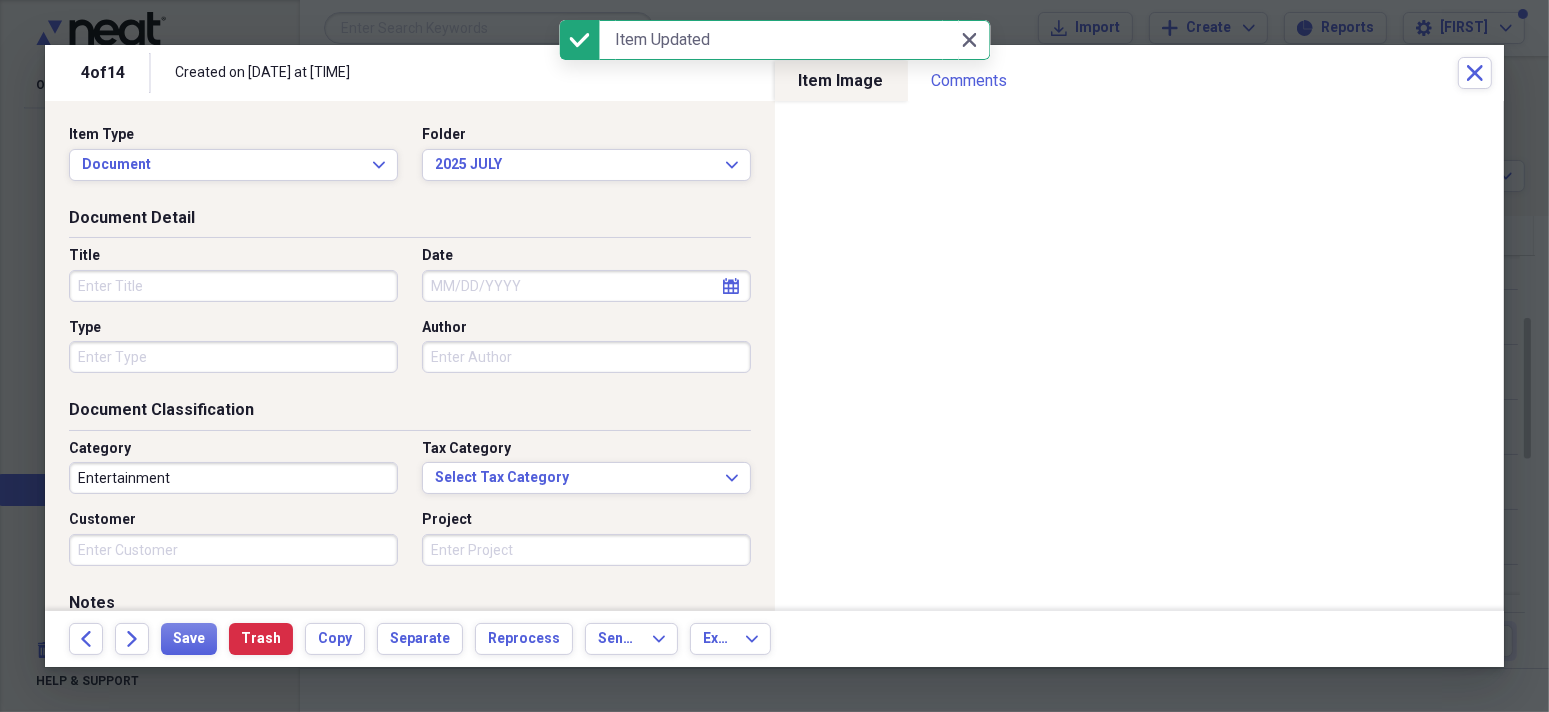click on "Entertainment" at bounding box center [233, 478] 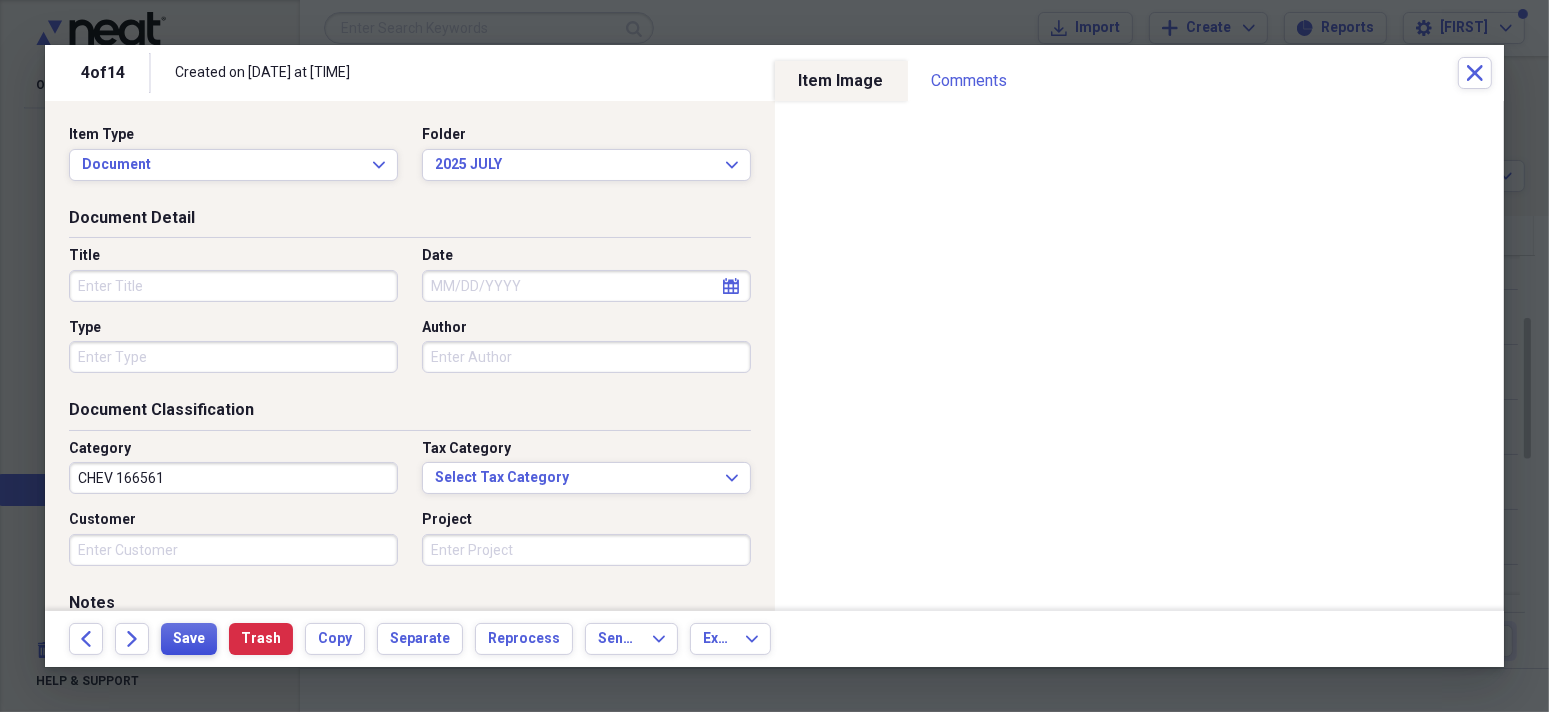 type on "CHEV 166561" 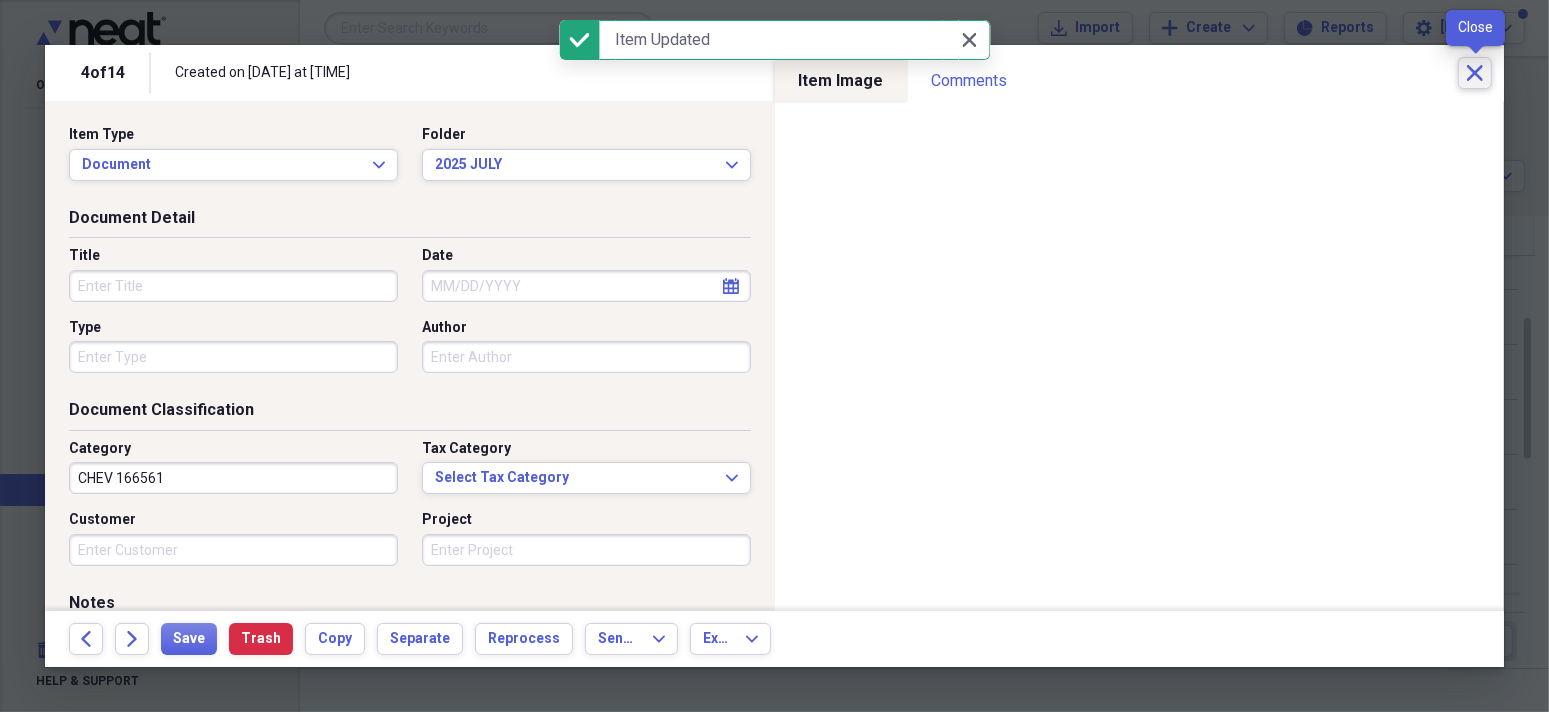 click on "Close" 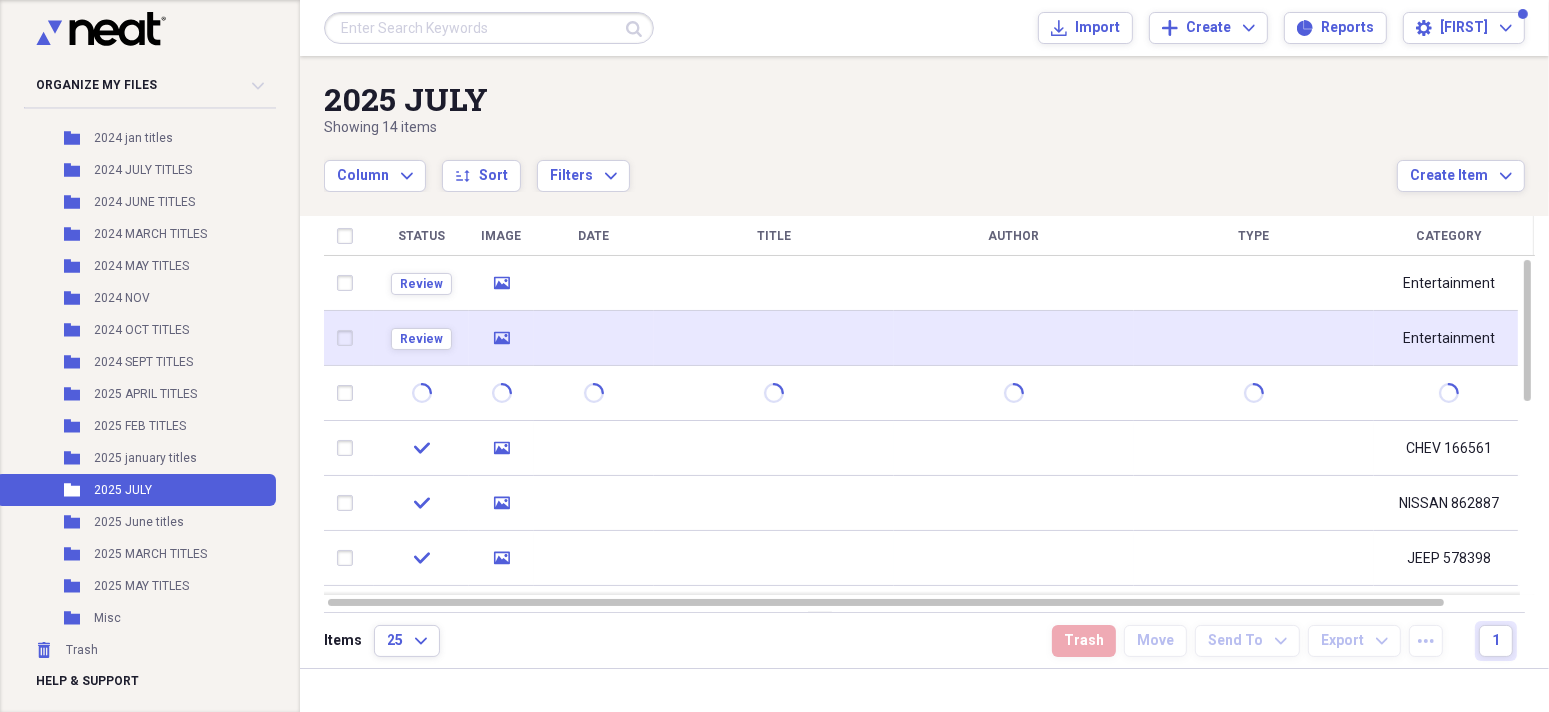 click at bounding box center (774, 338) 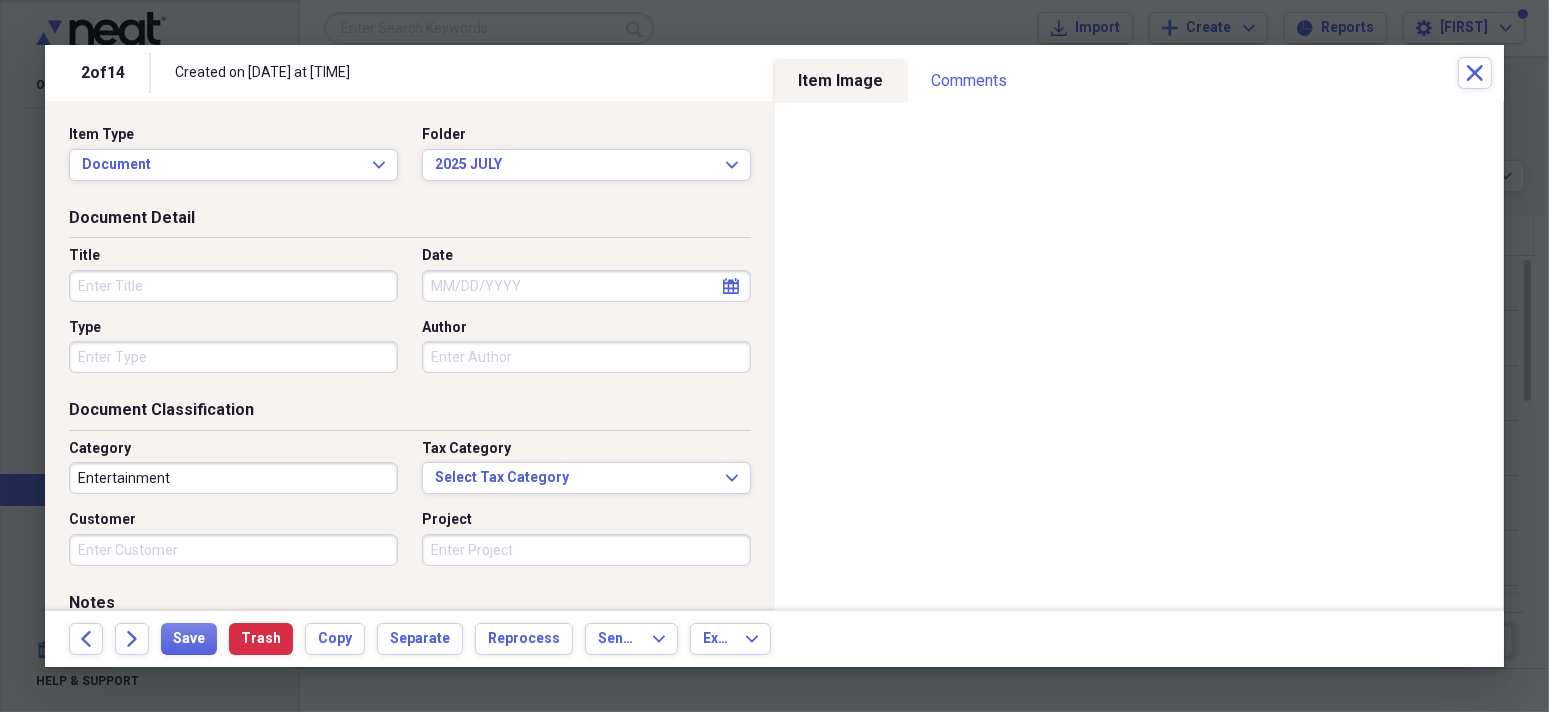 click on "Entertainment" at bounding box center [233, 478] 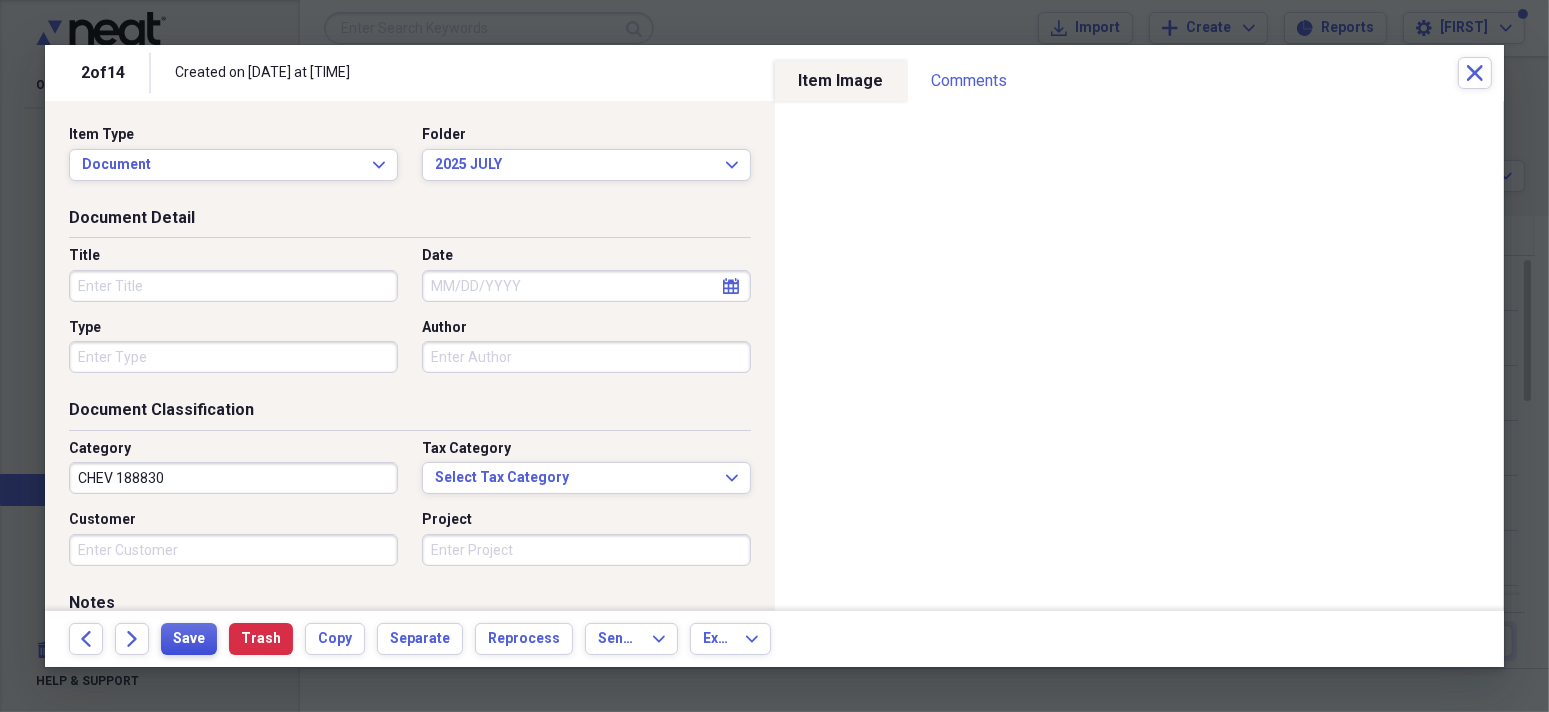 type on "CHEV 188830" 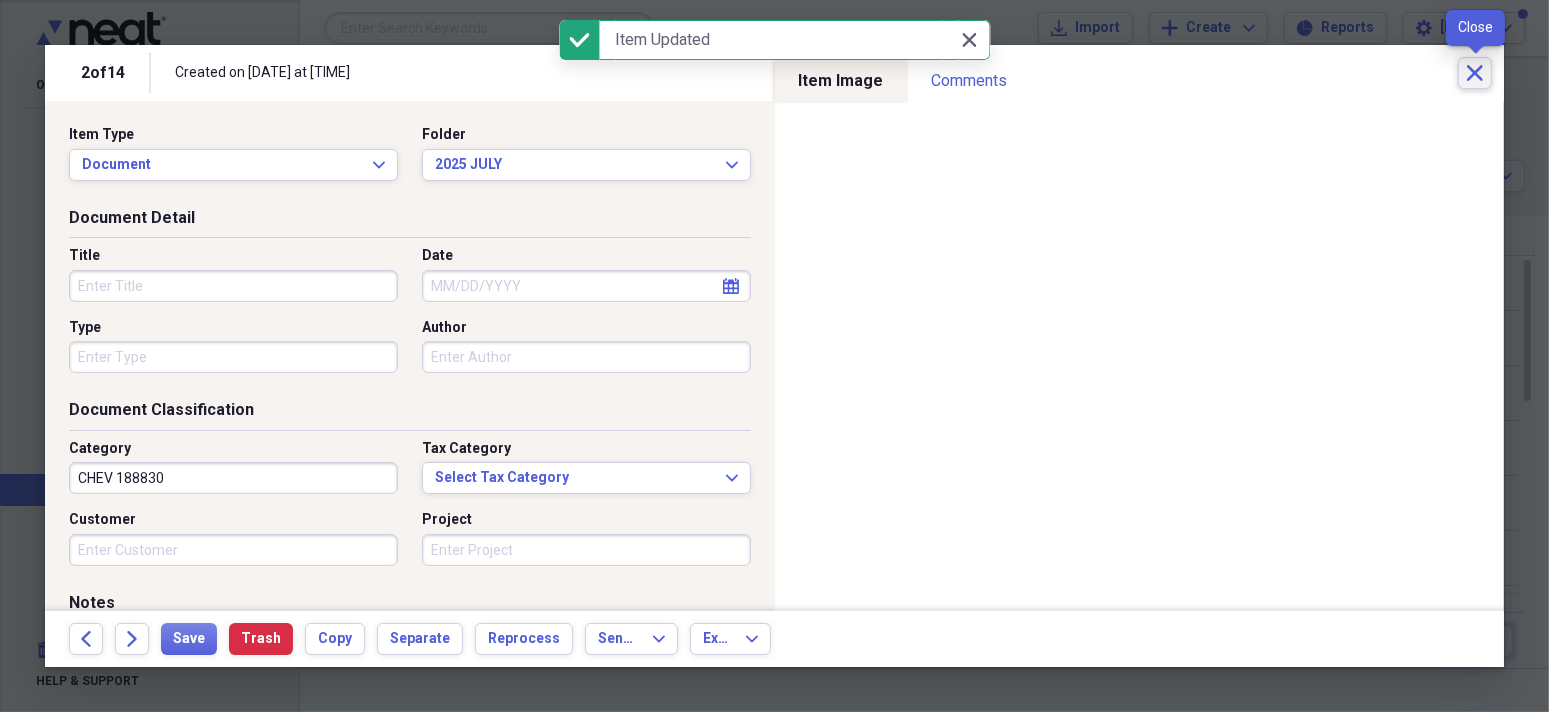 click on "Close" 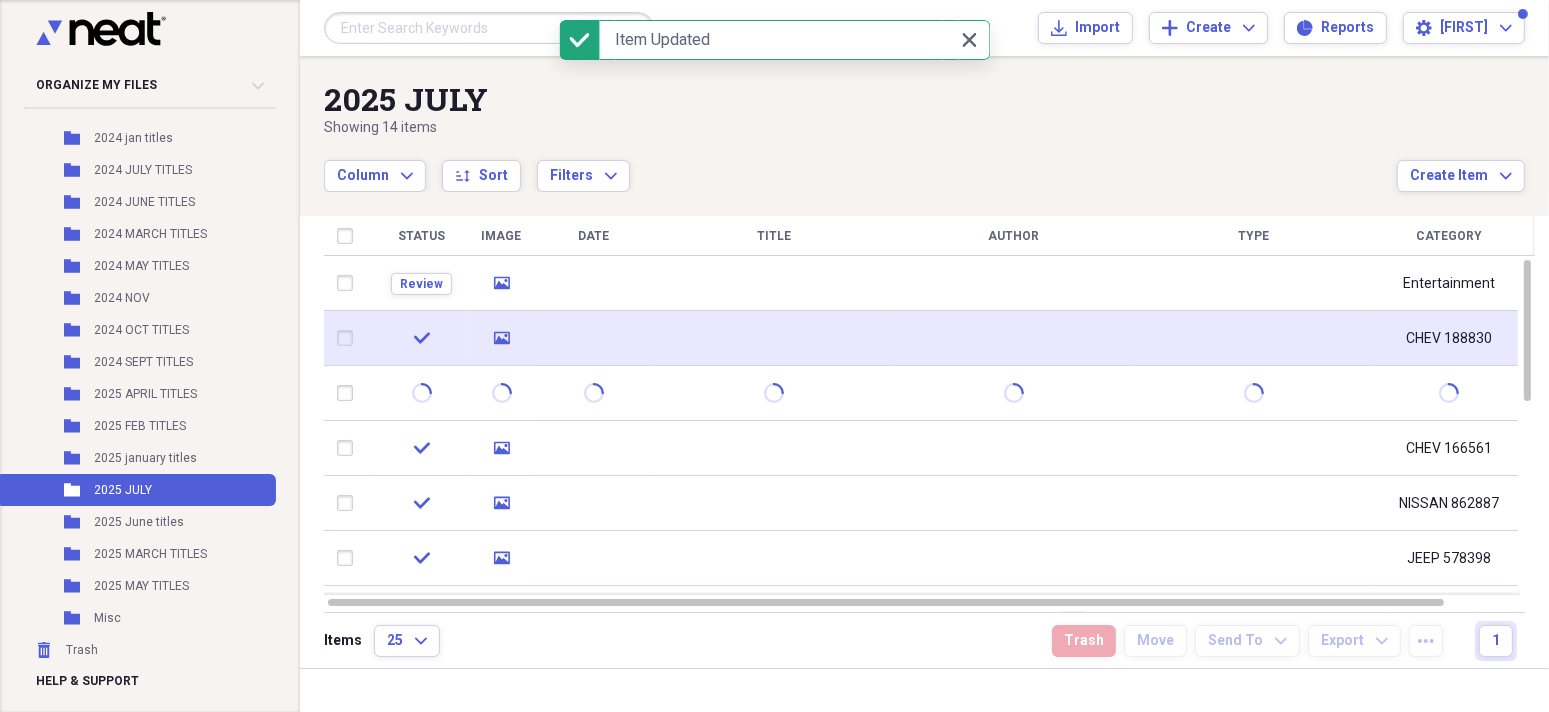 click at bounding box center [774, 338] 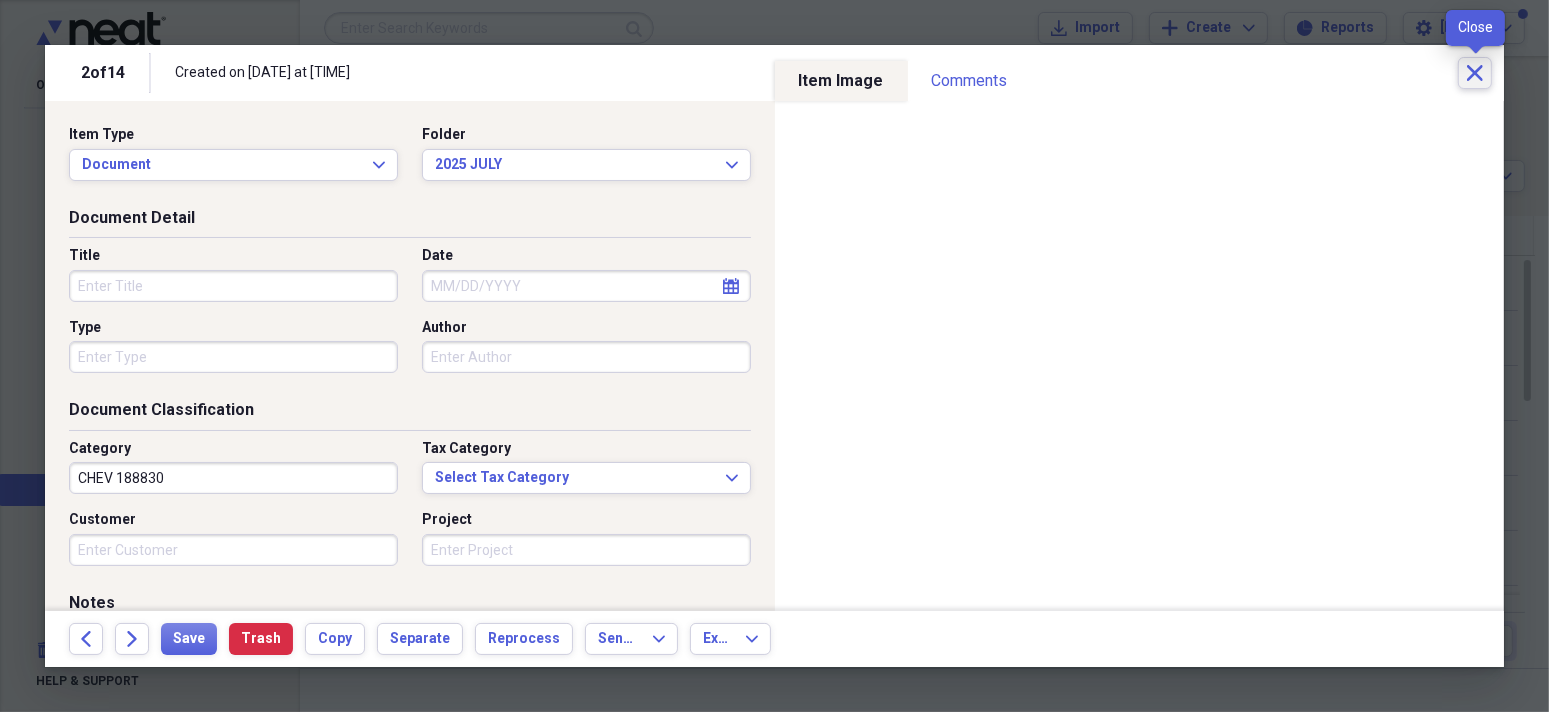 click on "Close" 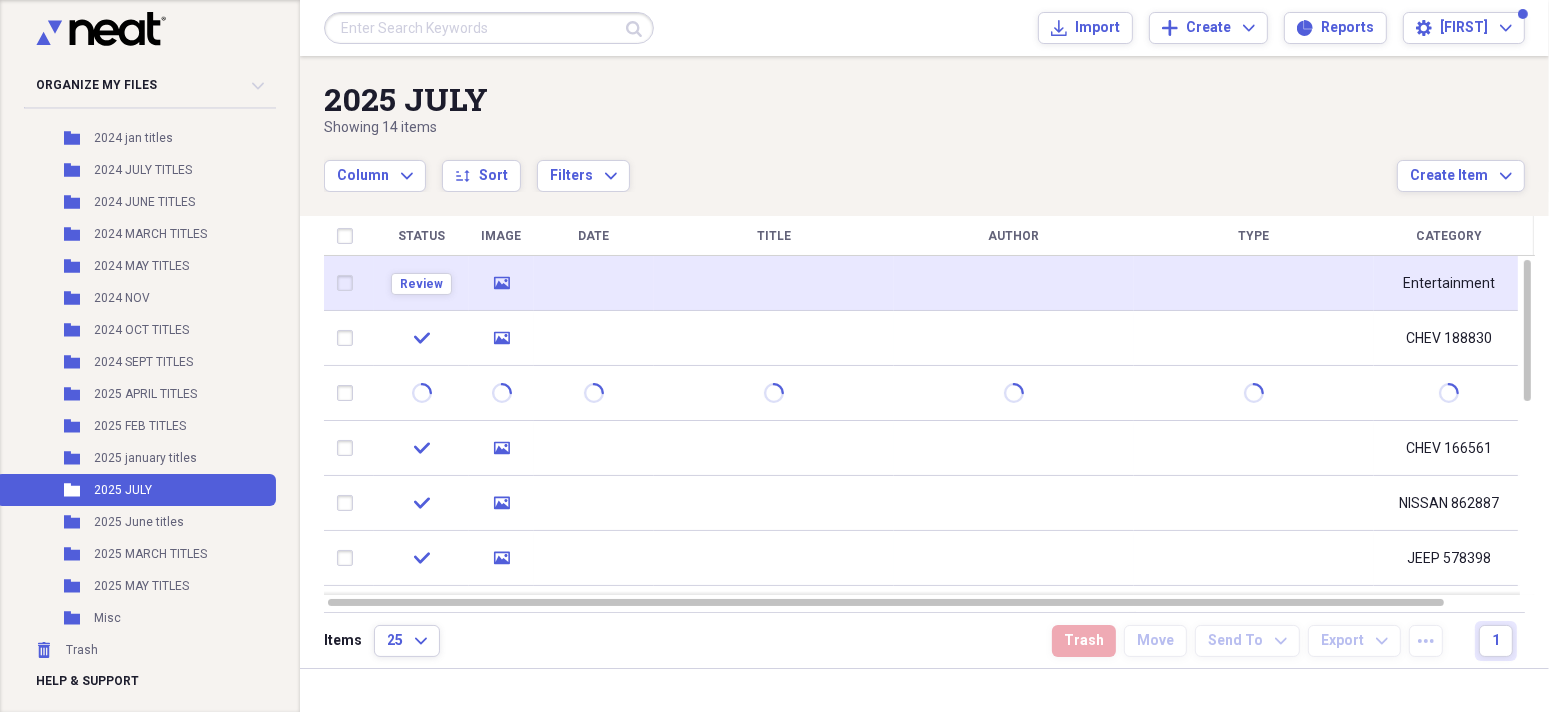 click at bounding box center (774, 283) 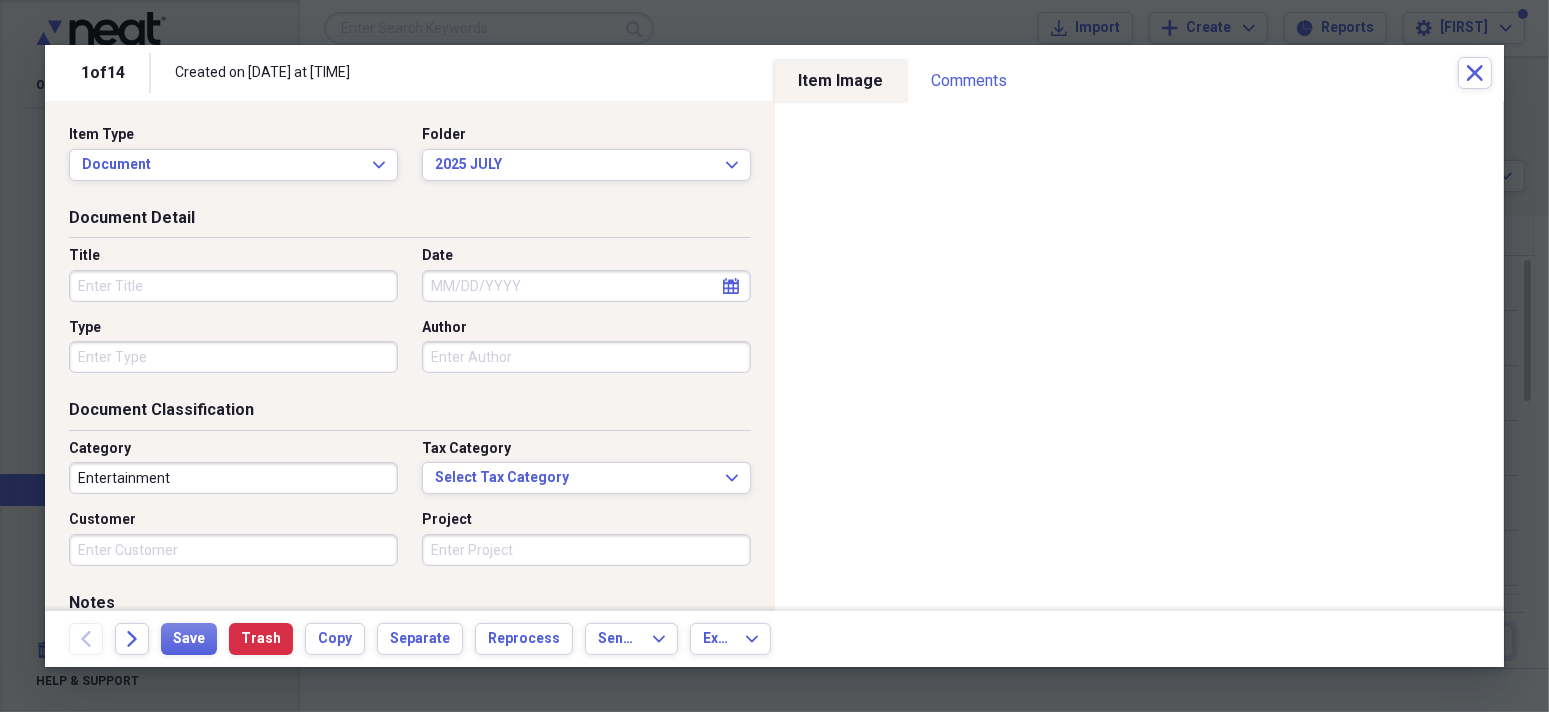 click on "Entertainment" at bounding box center [233, 478] 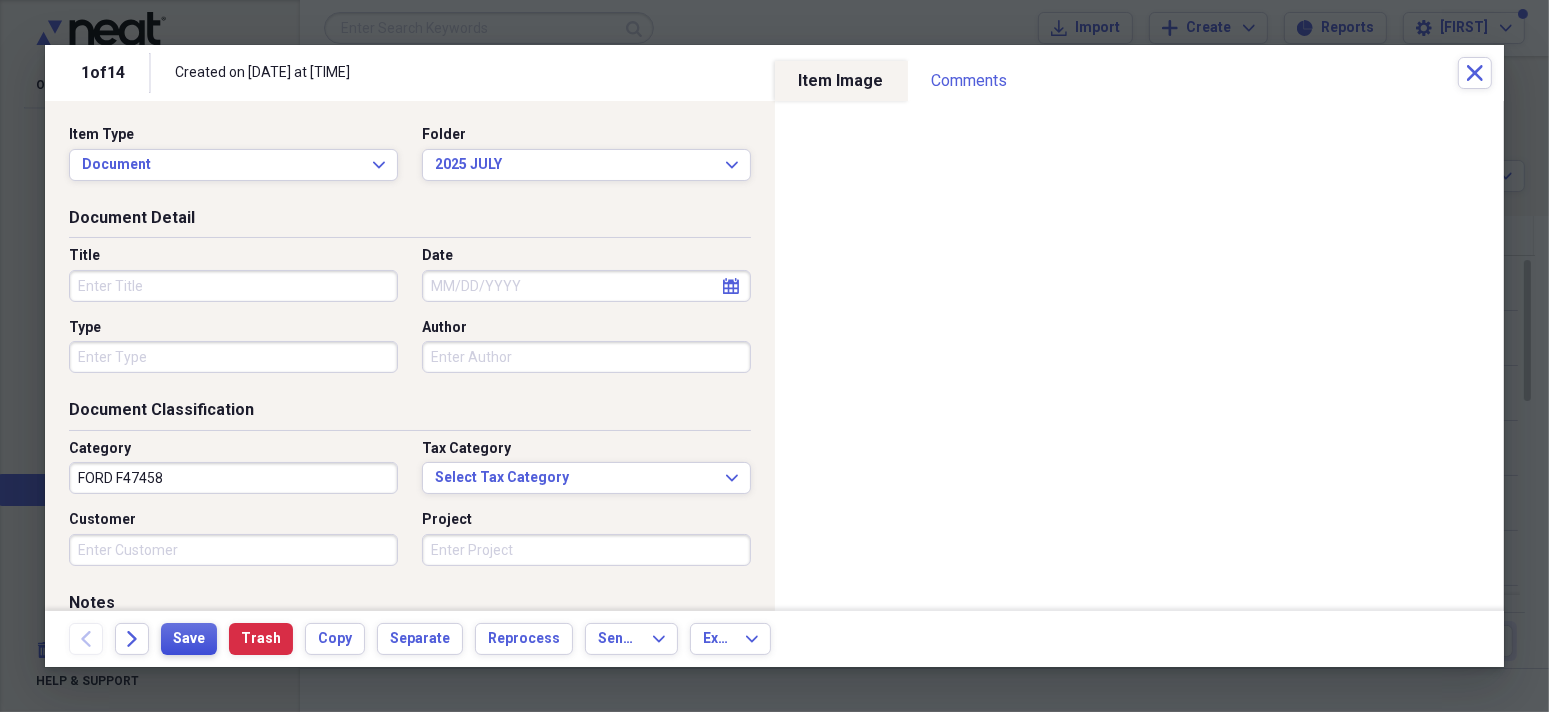 type on "FORD F47458" 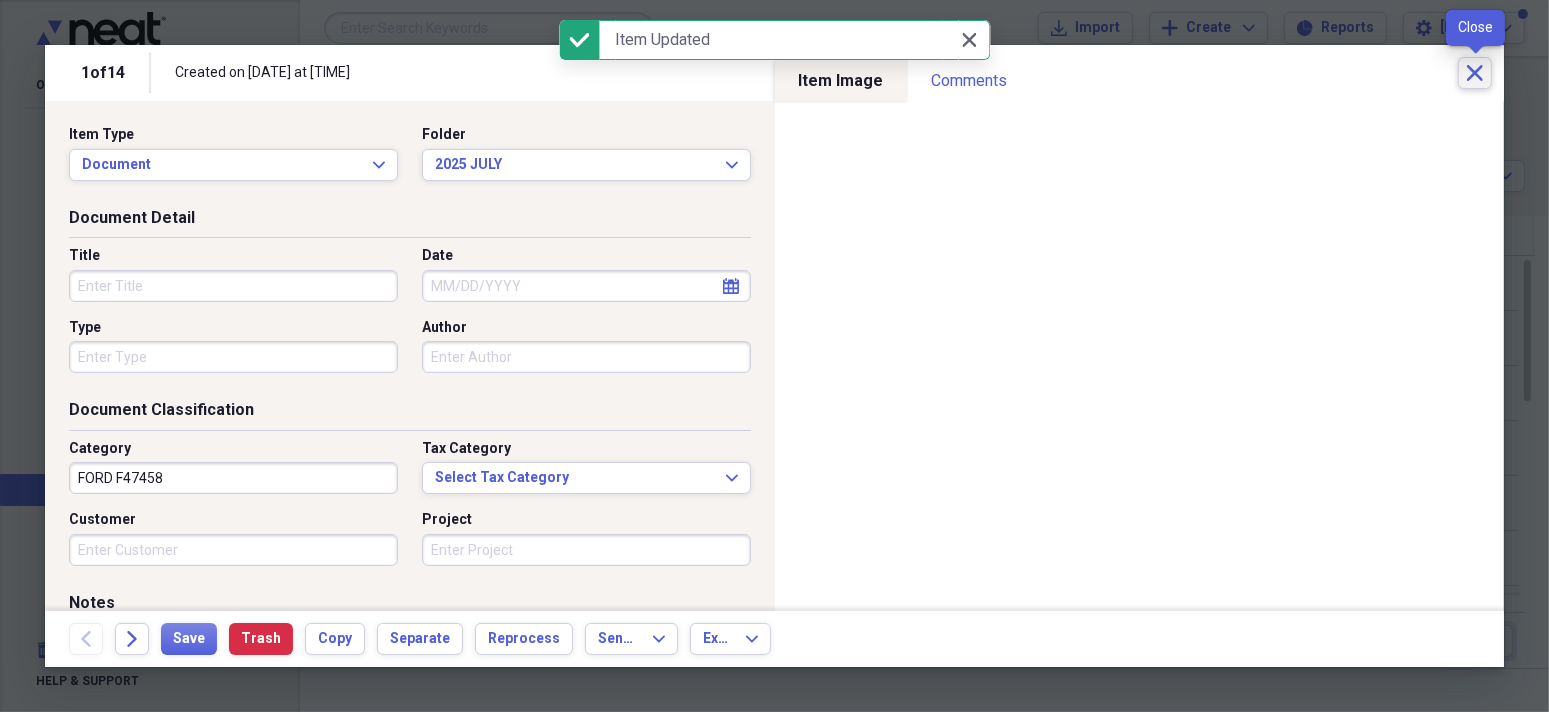 click 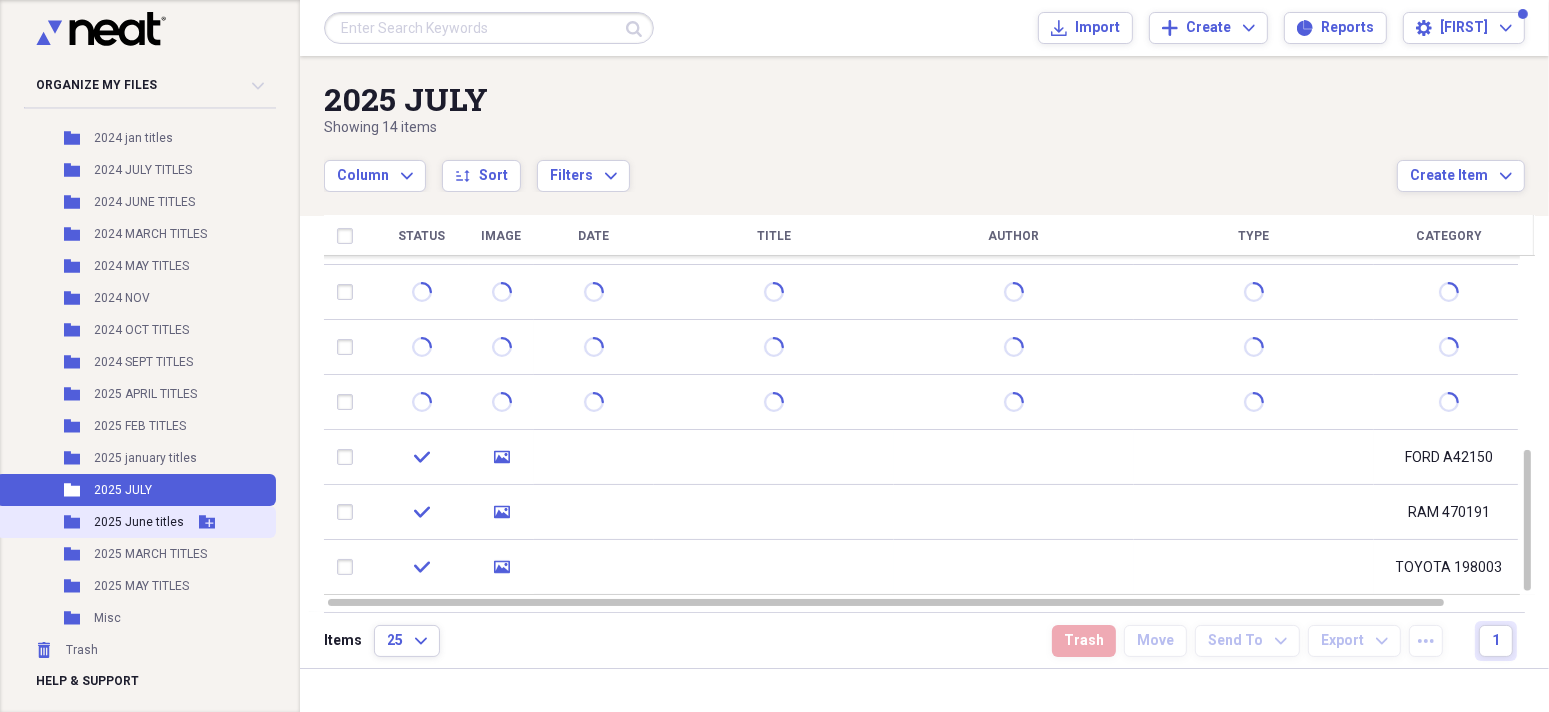 click on "2025 June titles" at bounding box center (139, 522) 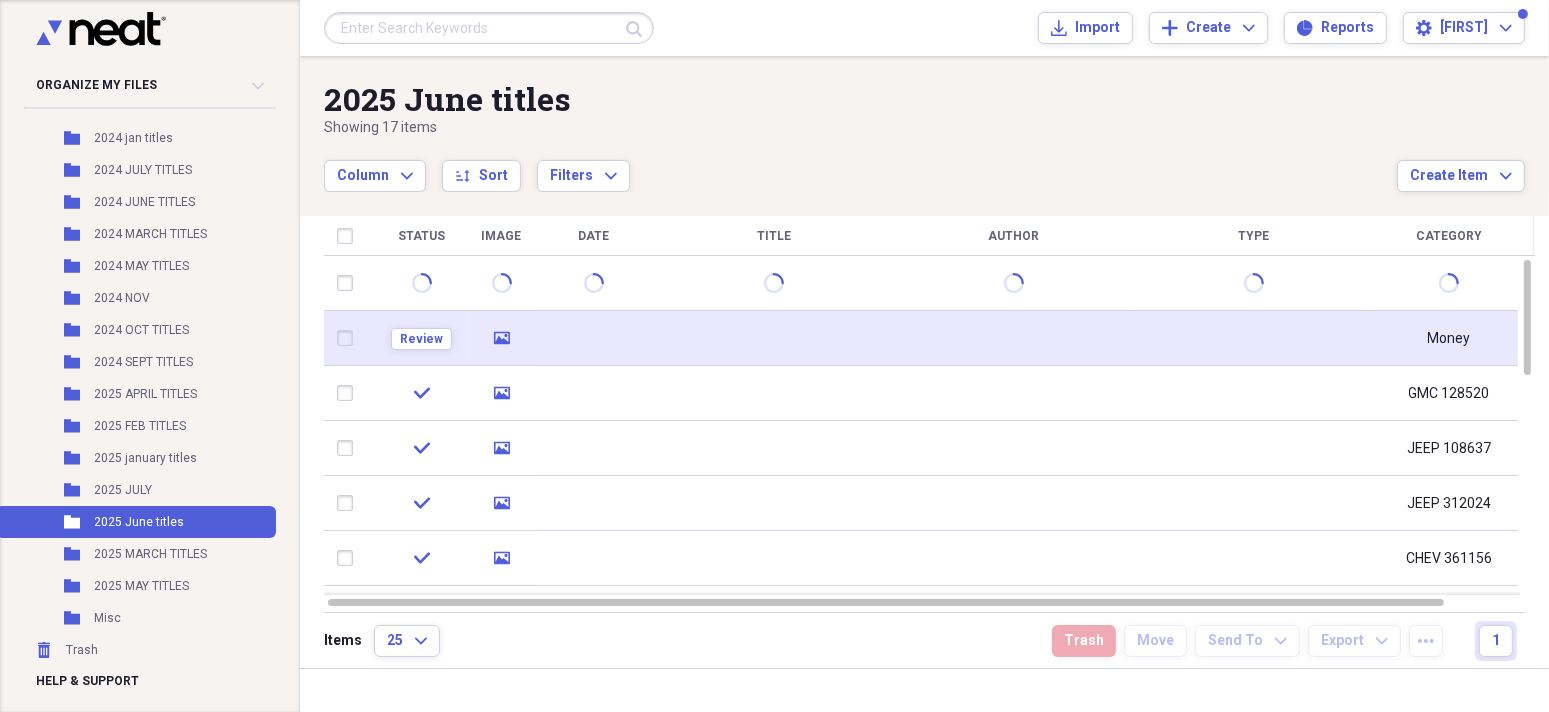 click at bounding box center (774, 338) 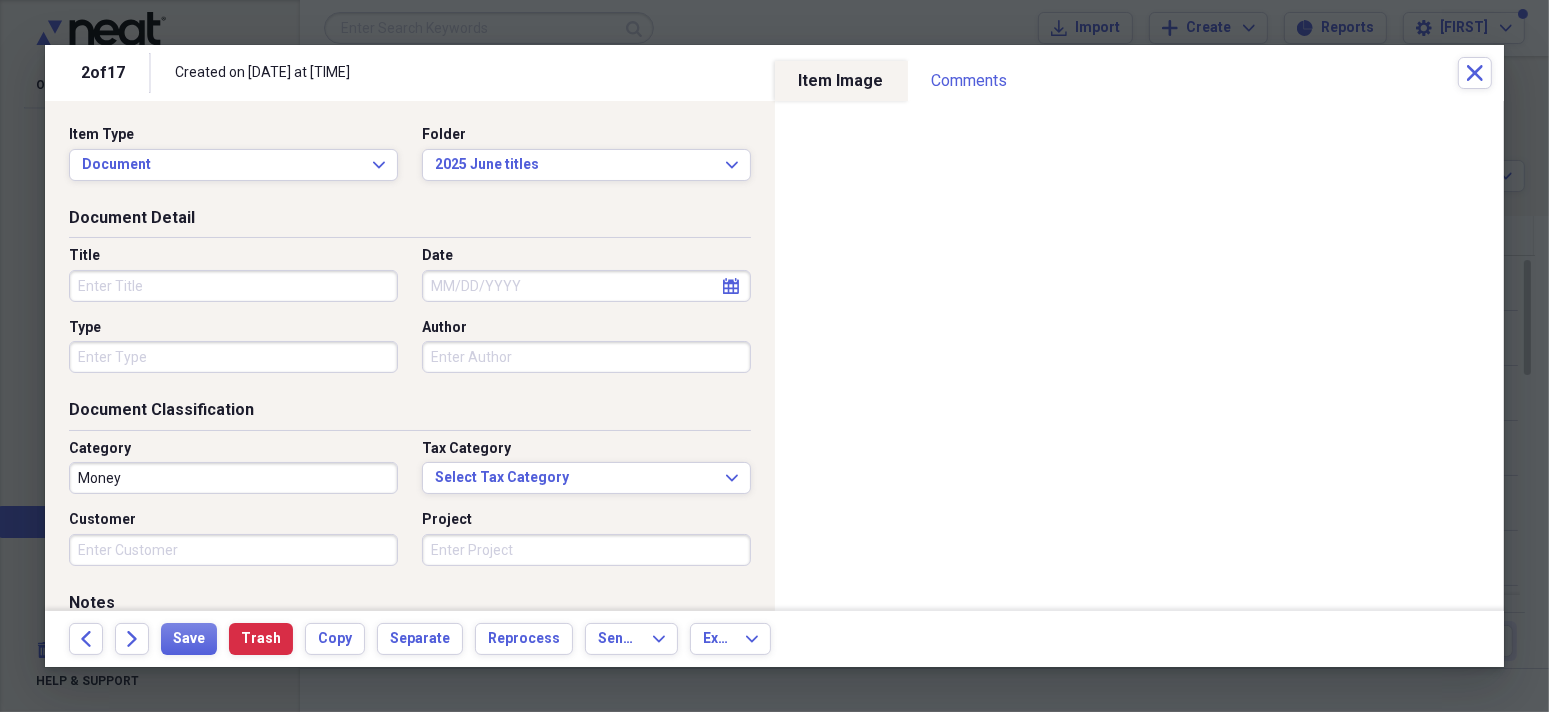 click on "Money" at bounding box center (233, 478) 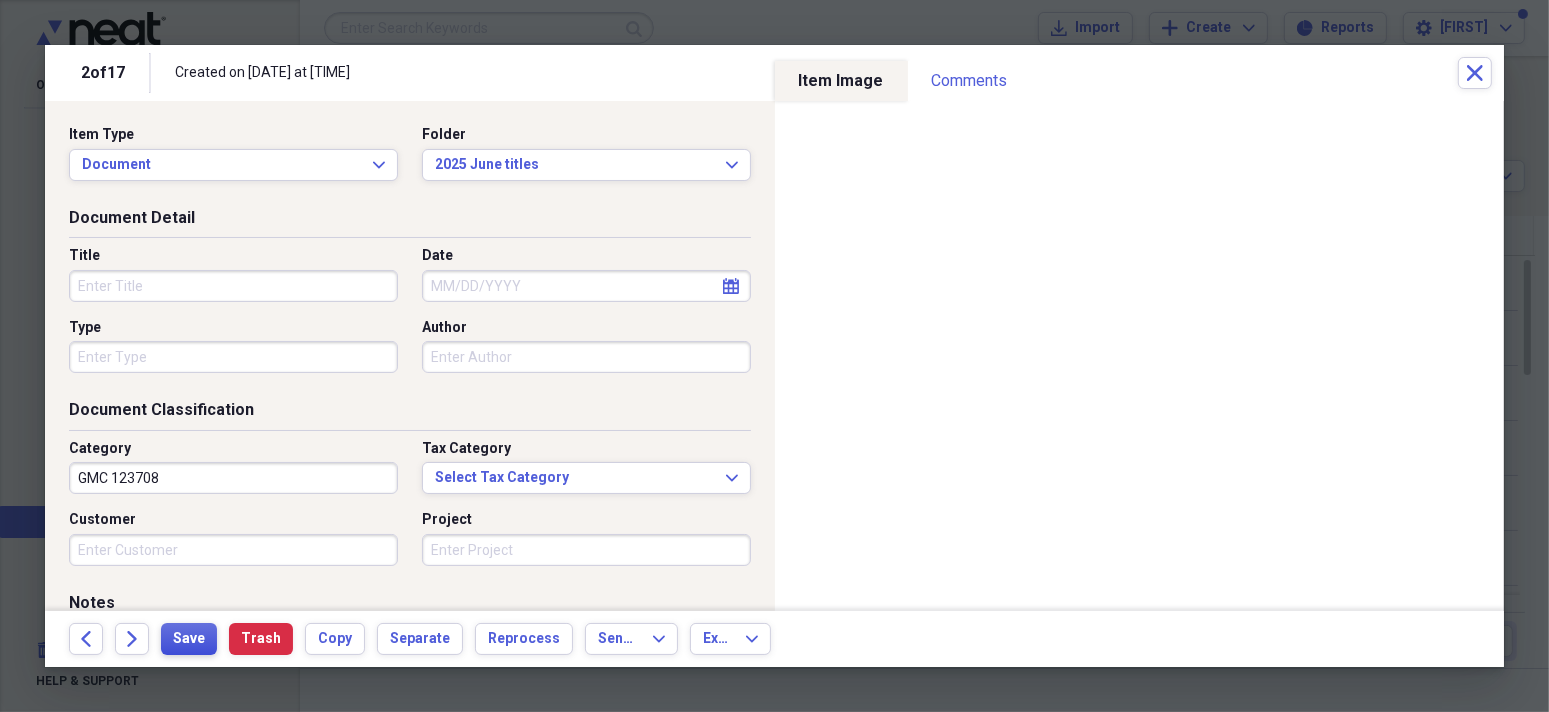 type on "GMC 123708" 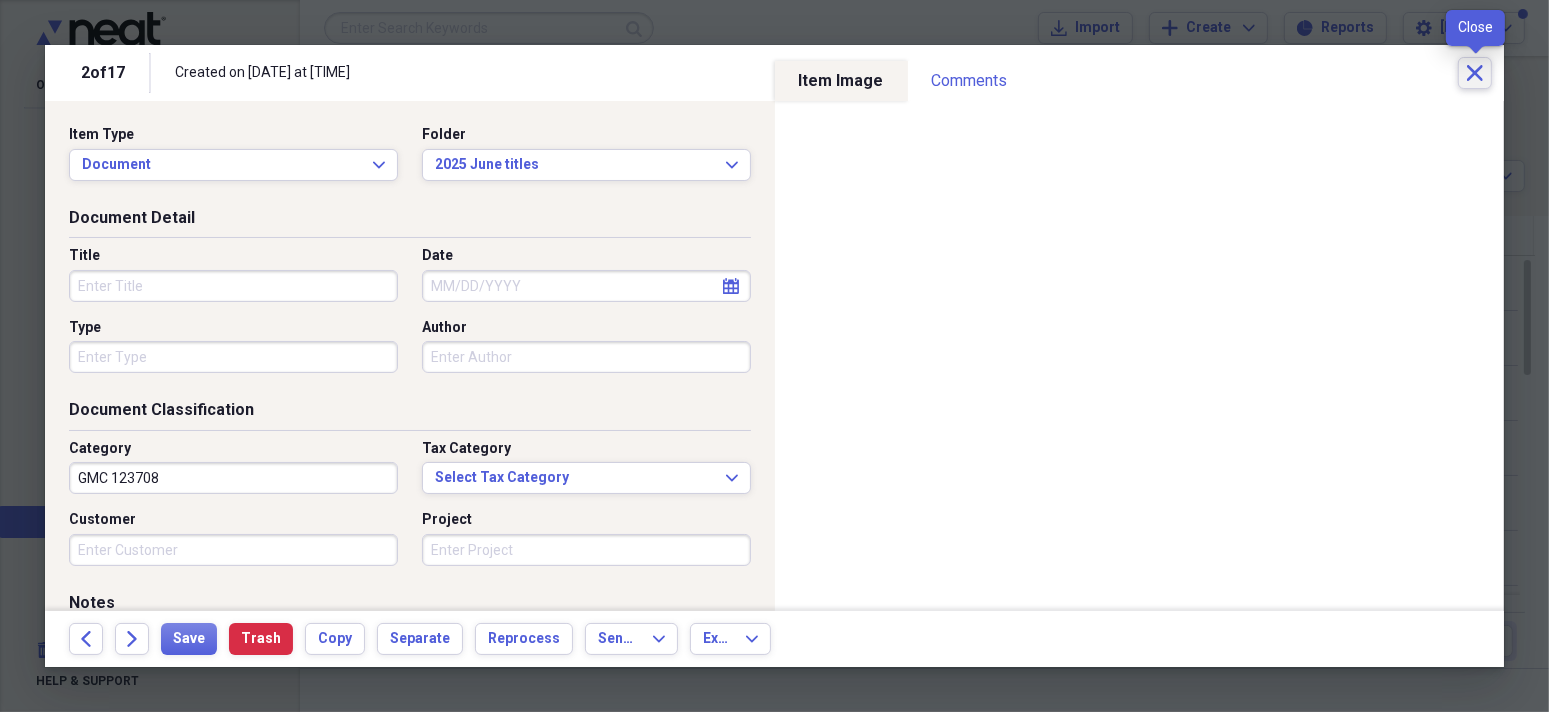 click on "Close" 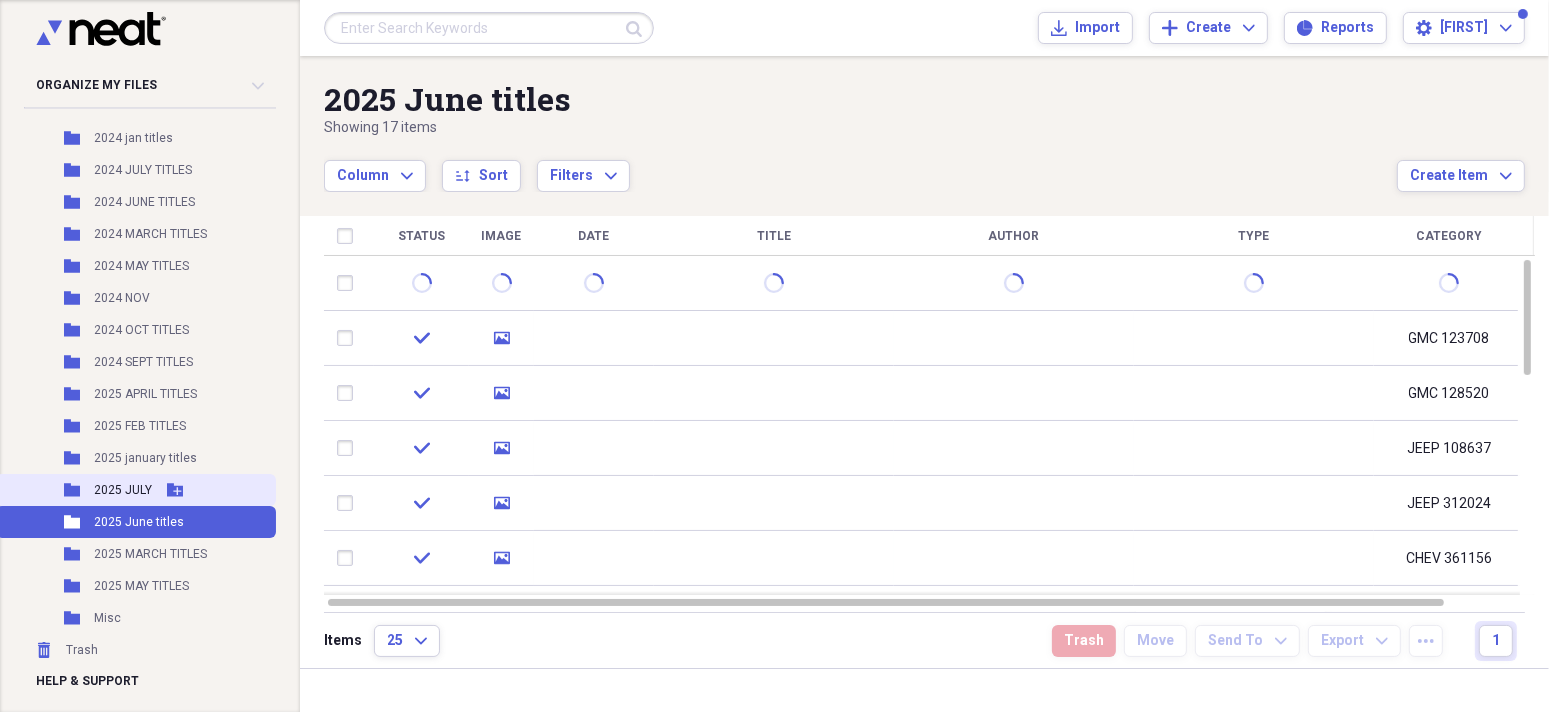 click on "2025 JULY" at bounding box center (123, 490) 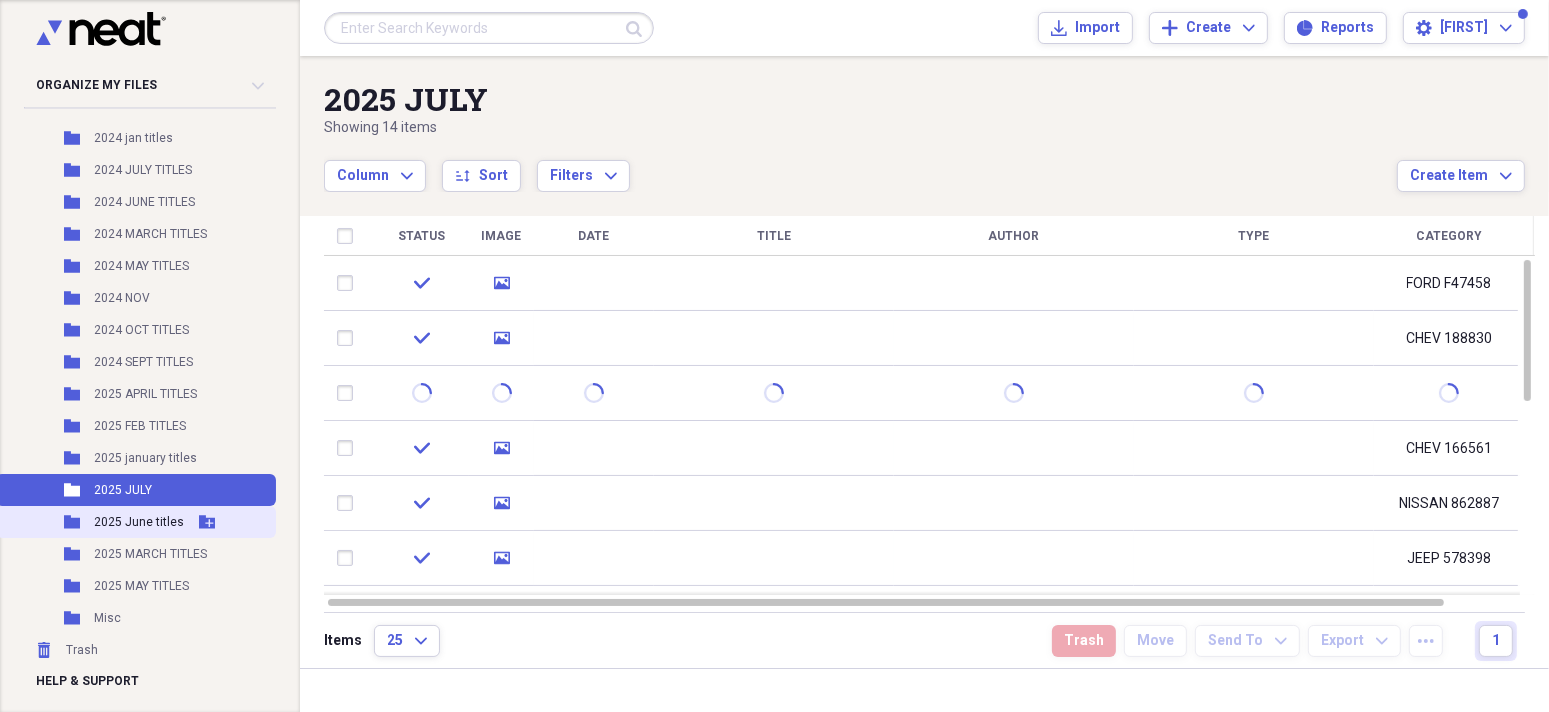 click on "2025 June titles" at bounding box center (139, 522) 